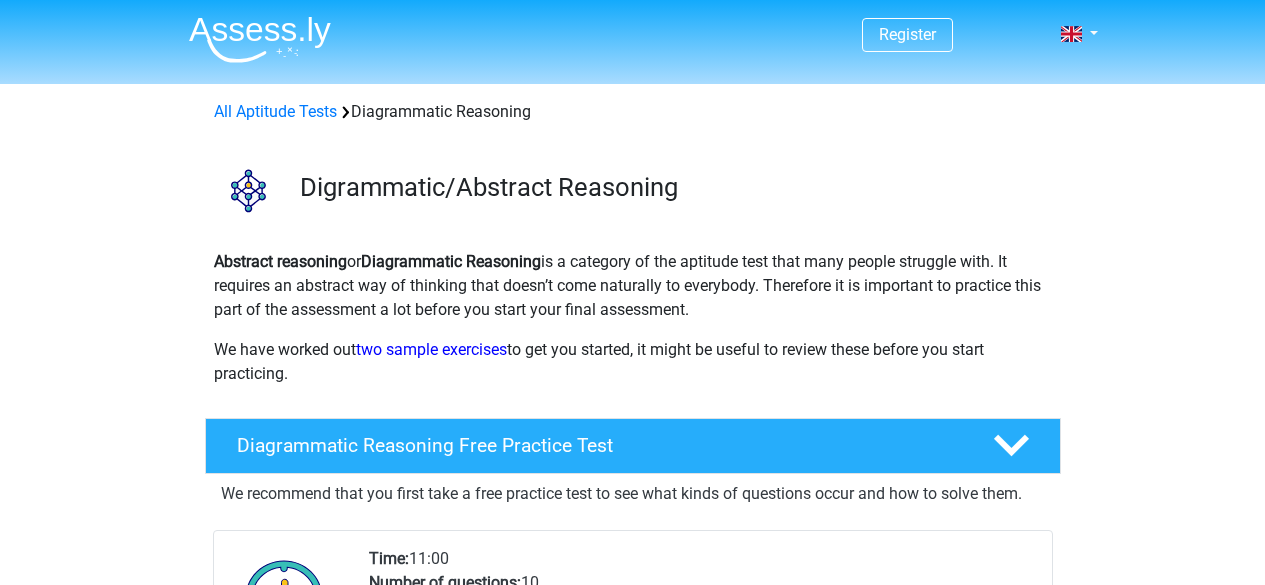 scroll, scrollTop: 408, scrollLeft: 0, axis: vertical 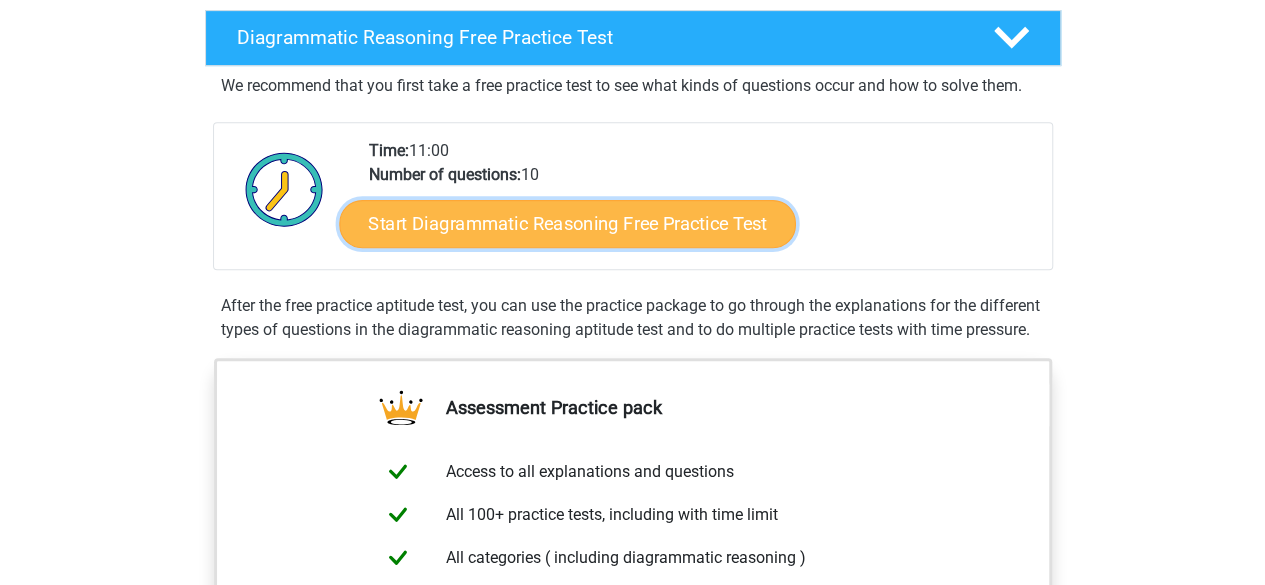 click on "Start Diagrammatic Reasoning
Free Practice Test" at bounding box center [567, 223] 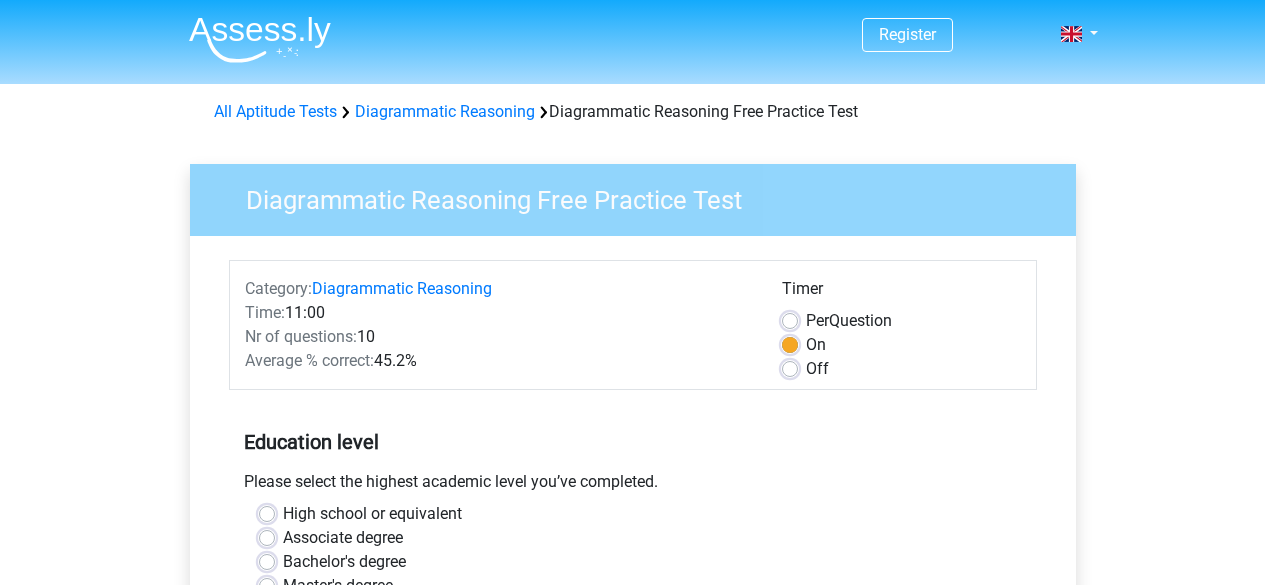 scroll, scrollTop: 0, scrollLeft: 0, axis: both 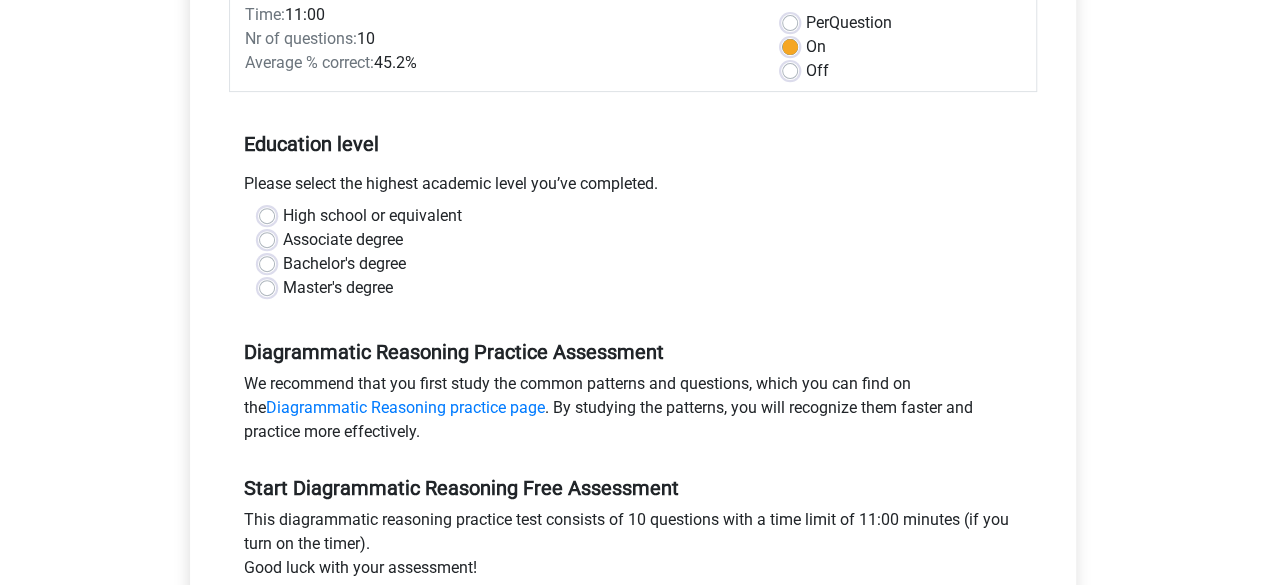 click on "Bachelor's degree" at bounding box center [344, 264] 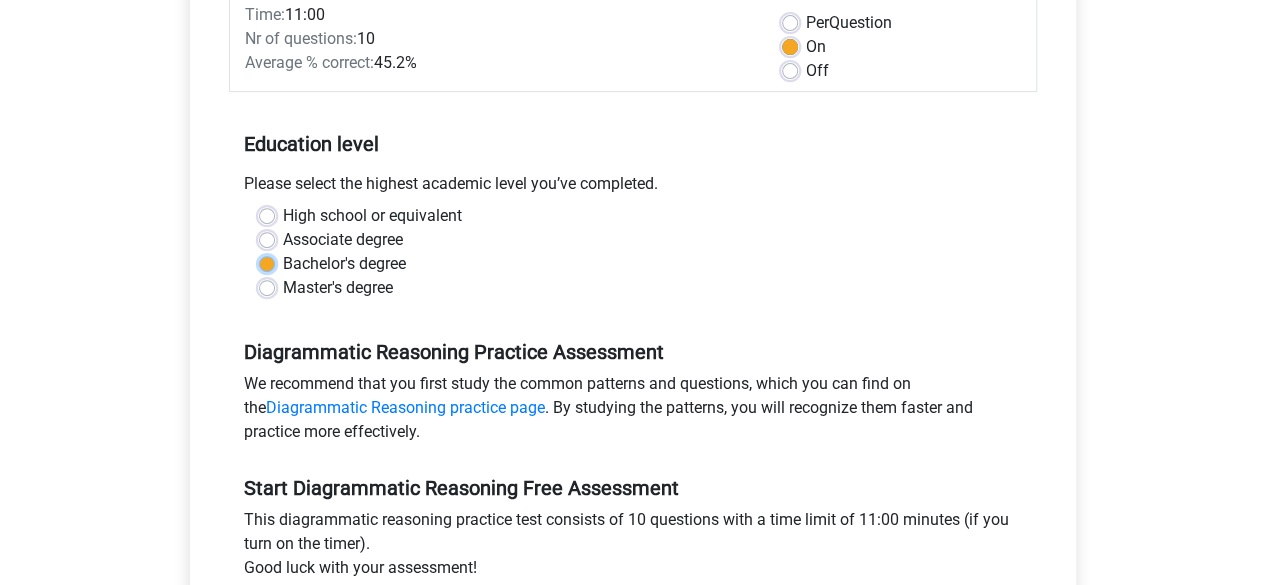click on "Bachelor's degree" at bounding box center (267, 262) 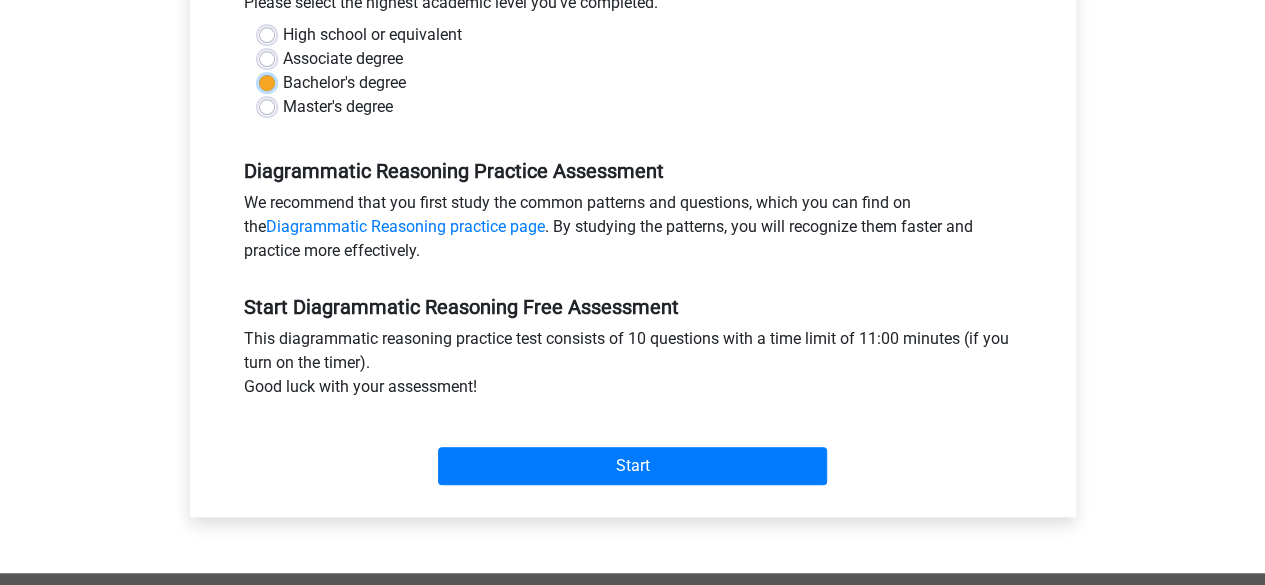 scroll, scrollTop: 517, scrollLeft: 0, axis: vertical 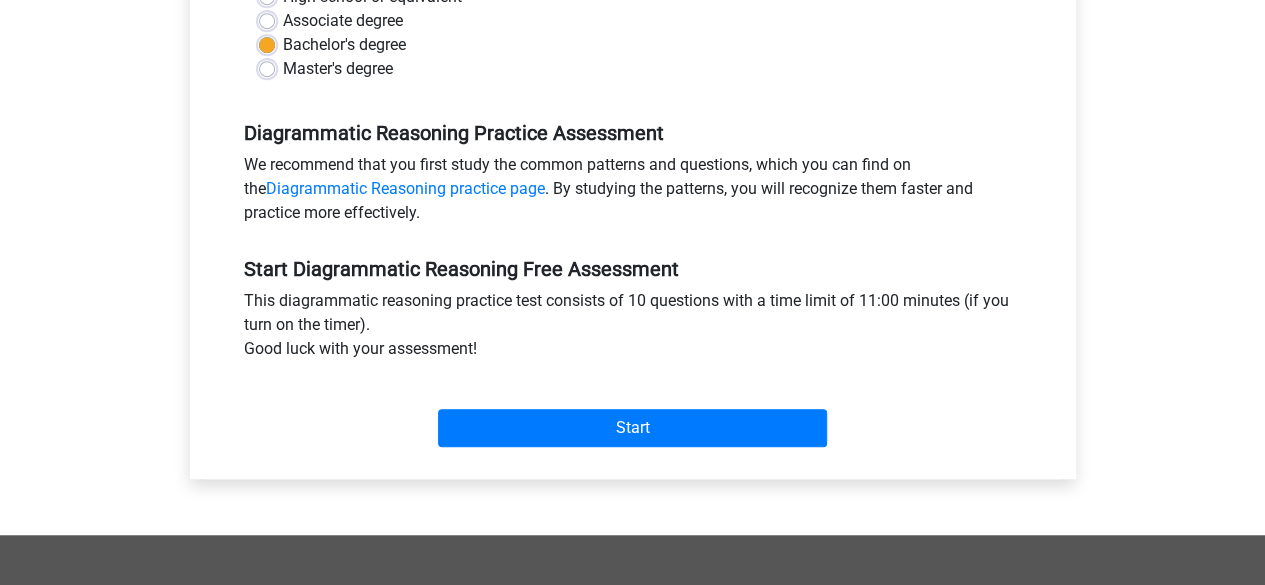 click on "Start" at bounding box center (633, 412) 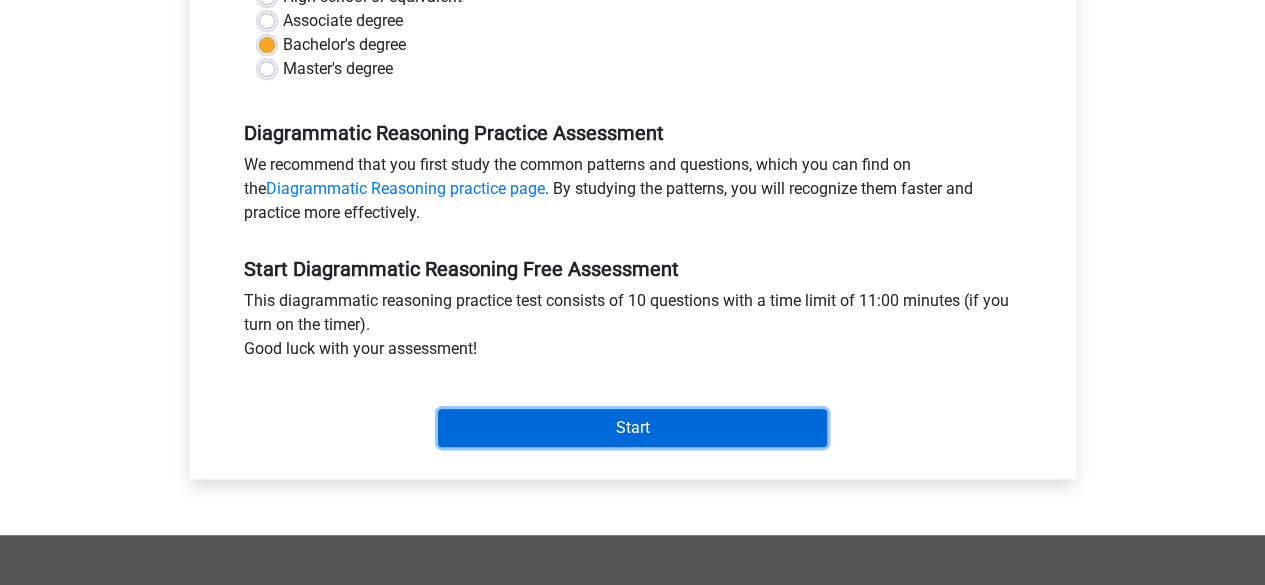 click on "Start" at bounding box center (632, 428) 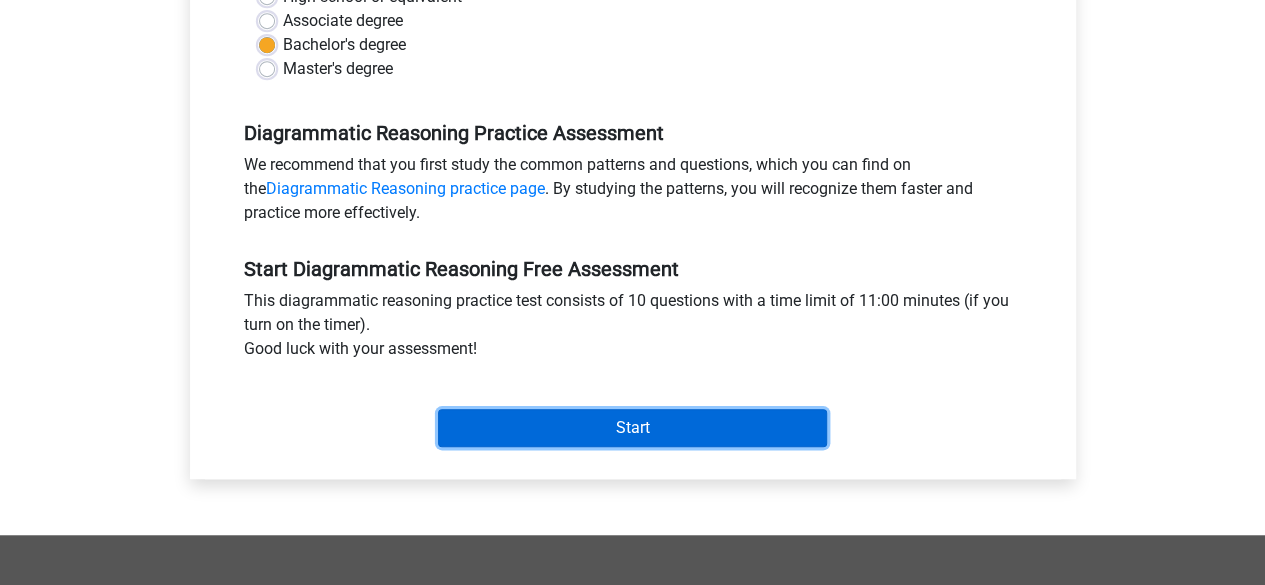 click on "Start" at bounding box center (632, 428) 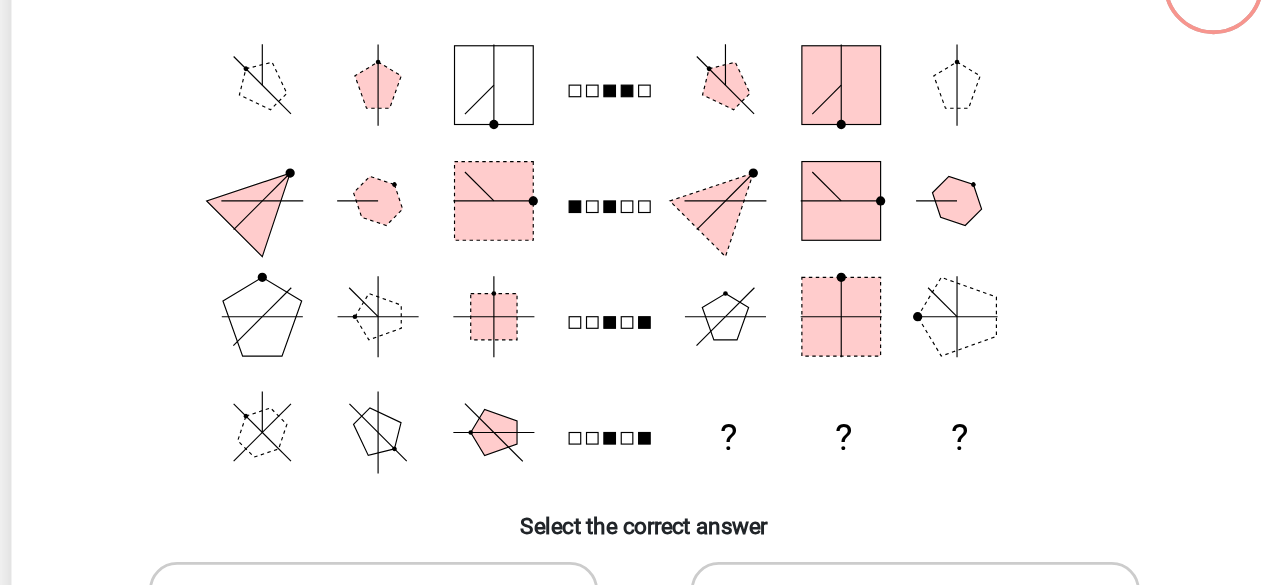 scroll, scrollTop: 119, scrollLeft: 0, axis: vertical 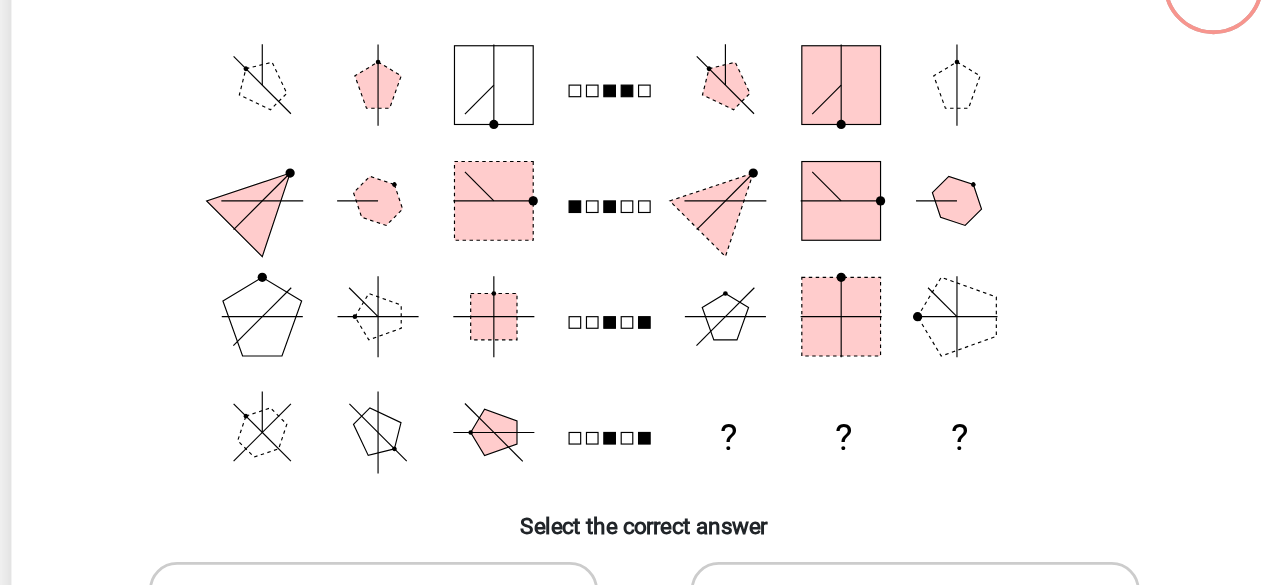 drag, startPoint x: 612, startPoint y: 164, endPoint x: 529, endPoint y: 190, distance: 86.977005 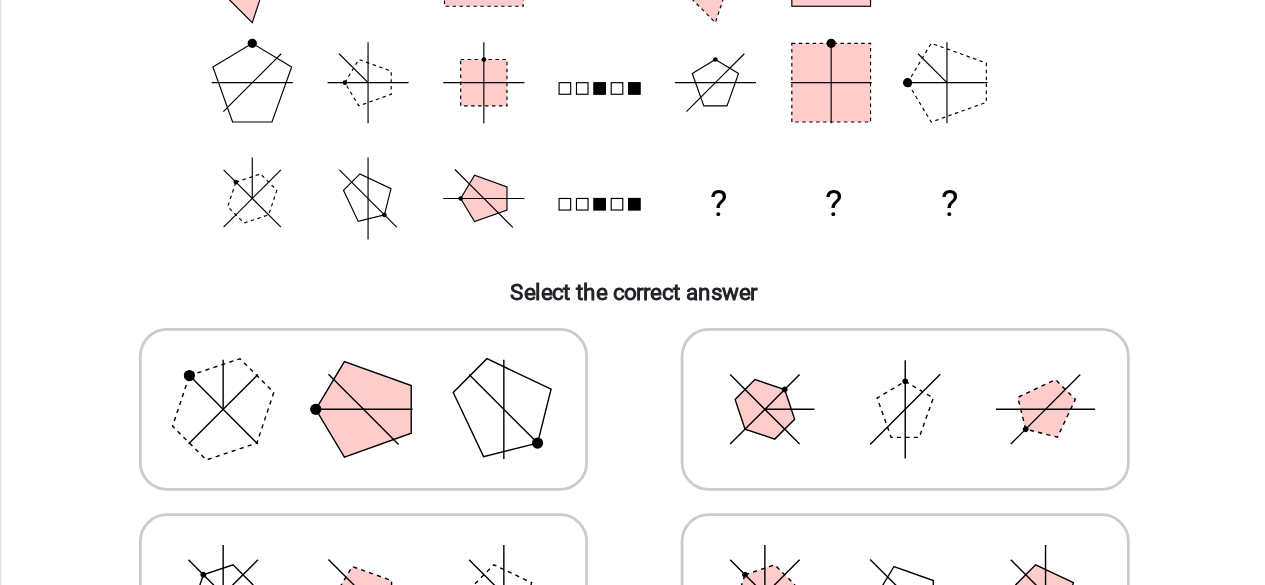 scroll, scrollTop: 331, scrollLeft: 0, axis: vertical 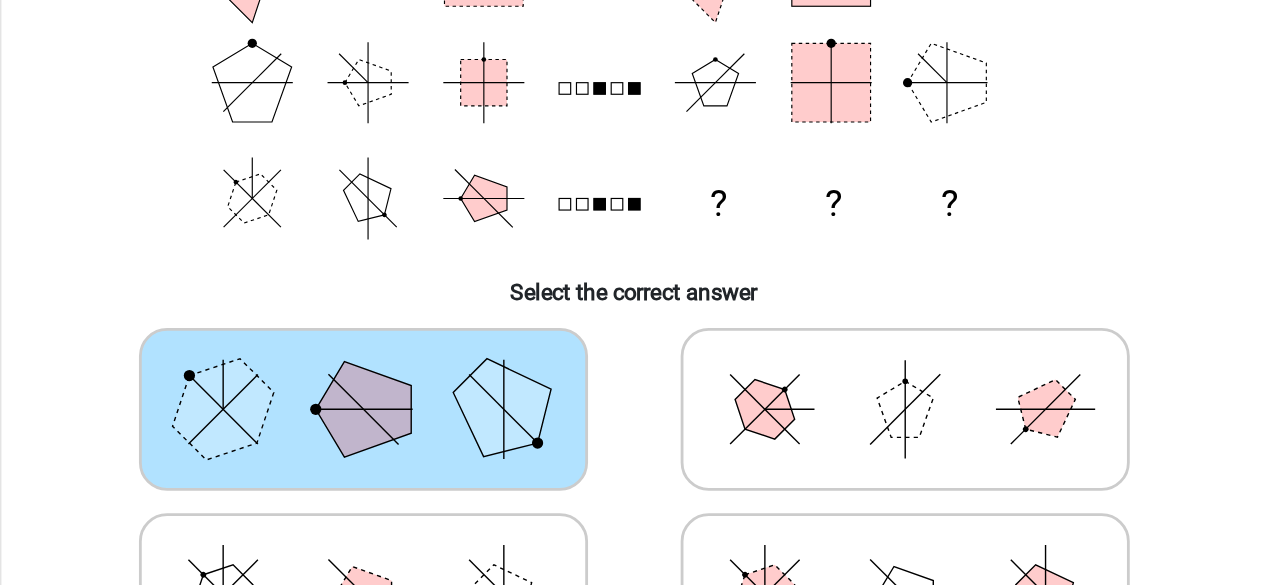 click 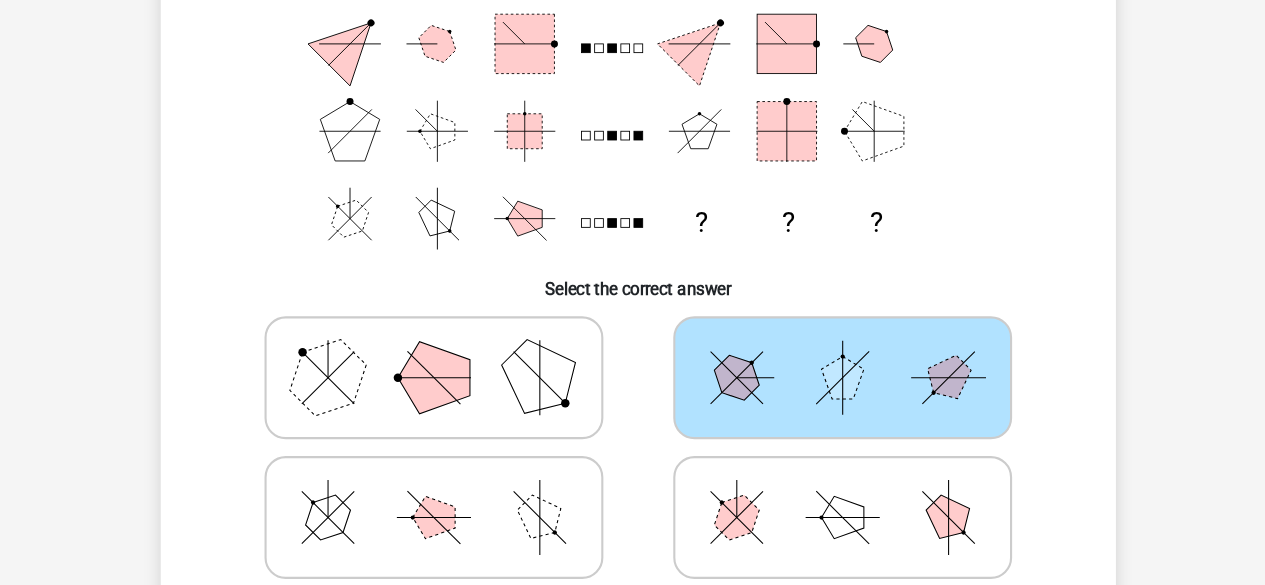 scroll, scrollTop: 236, scrollLeft: 0, axis: vertical 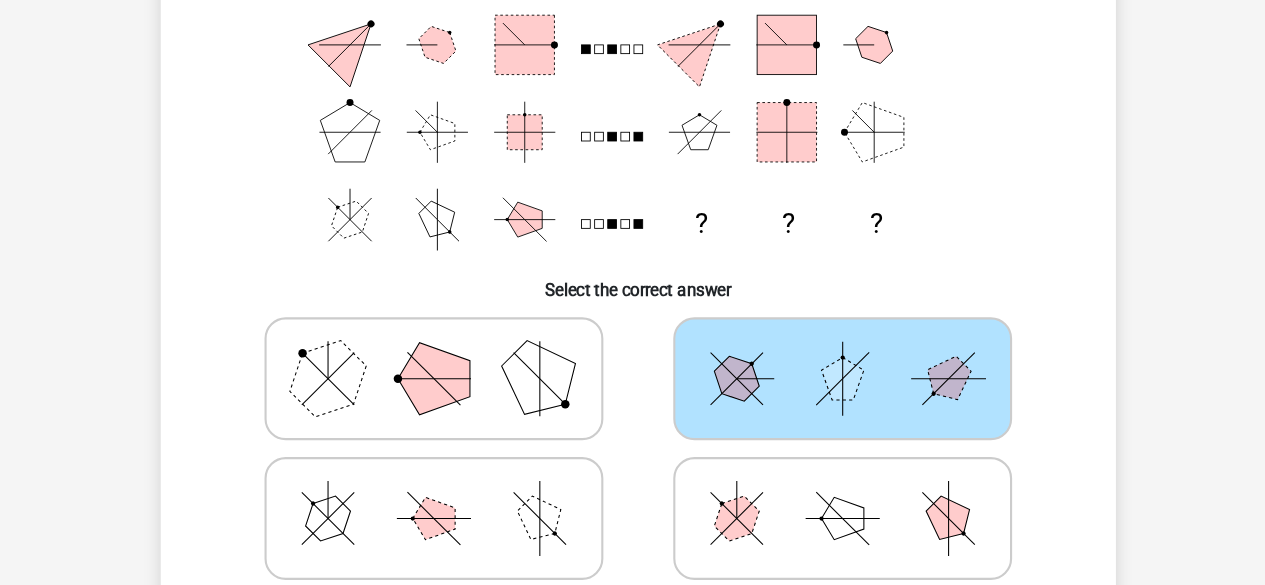click on "Select the correct answer" at bounding box center [633, 295] 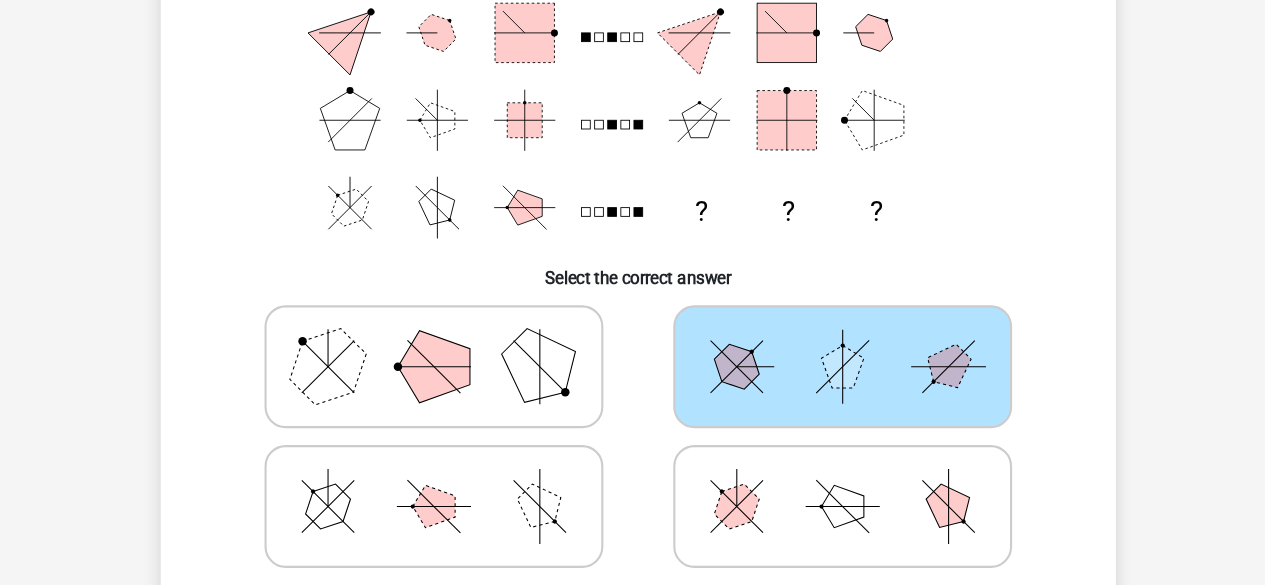 scroll, scrollTop: 245, scrollLeft: 0, axis: vertical 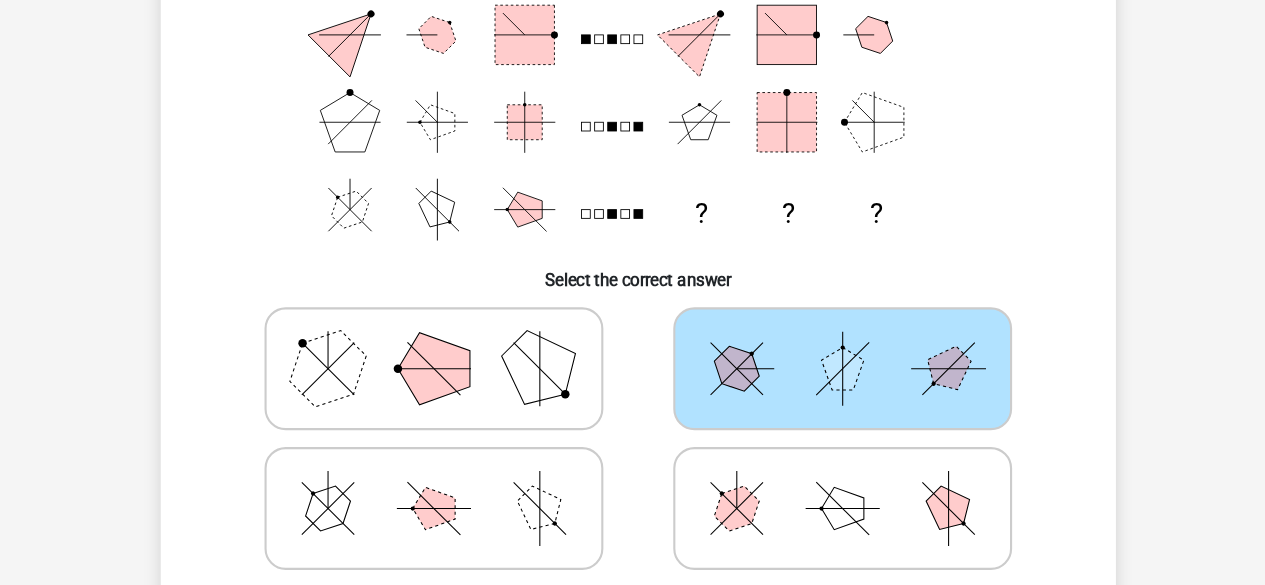 click 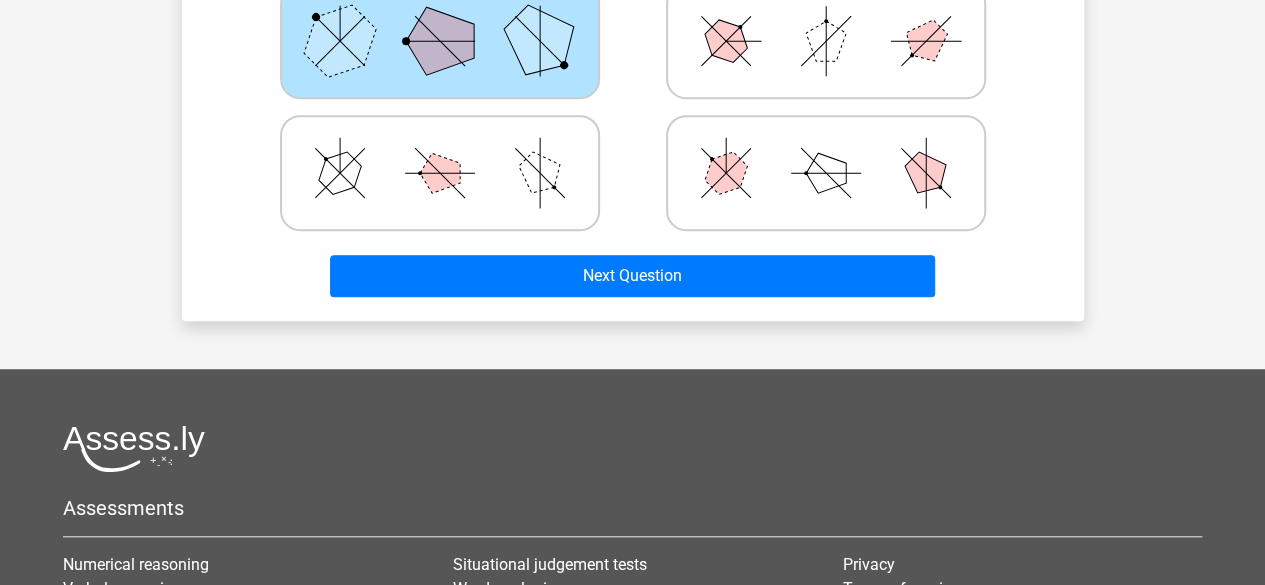 scroll, scrollTop: 601, scrollLeft: 0, axis: vertical 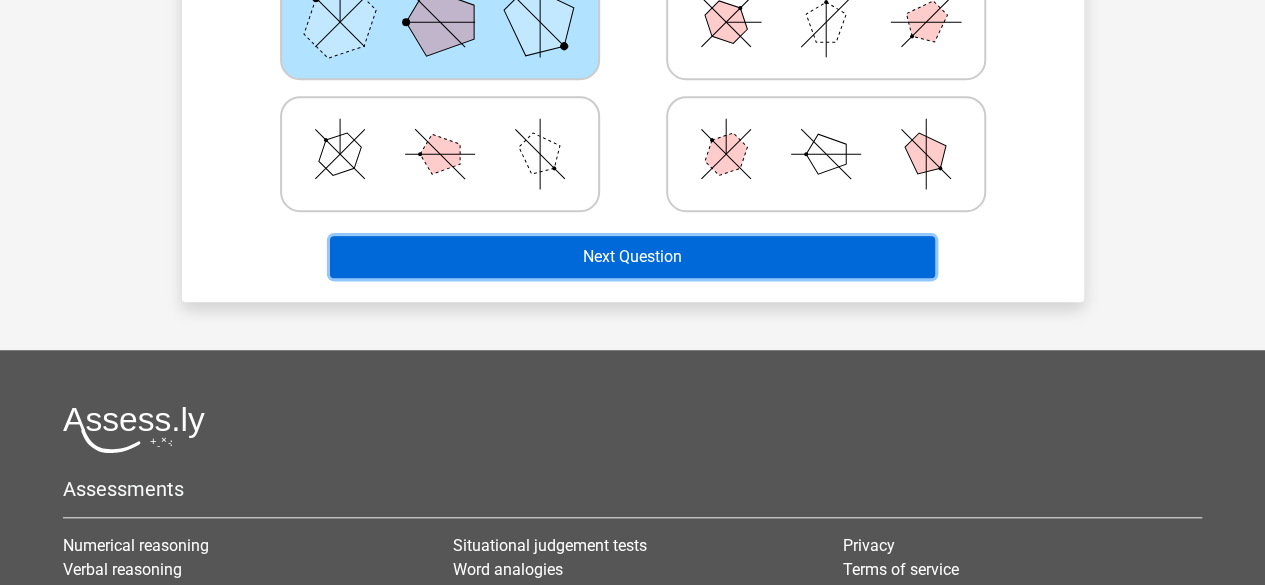click on "Next Question" at bounding box center (632, 257) 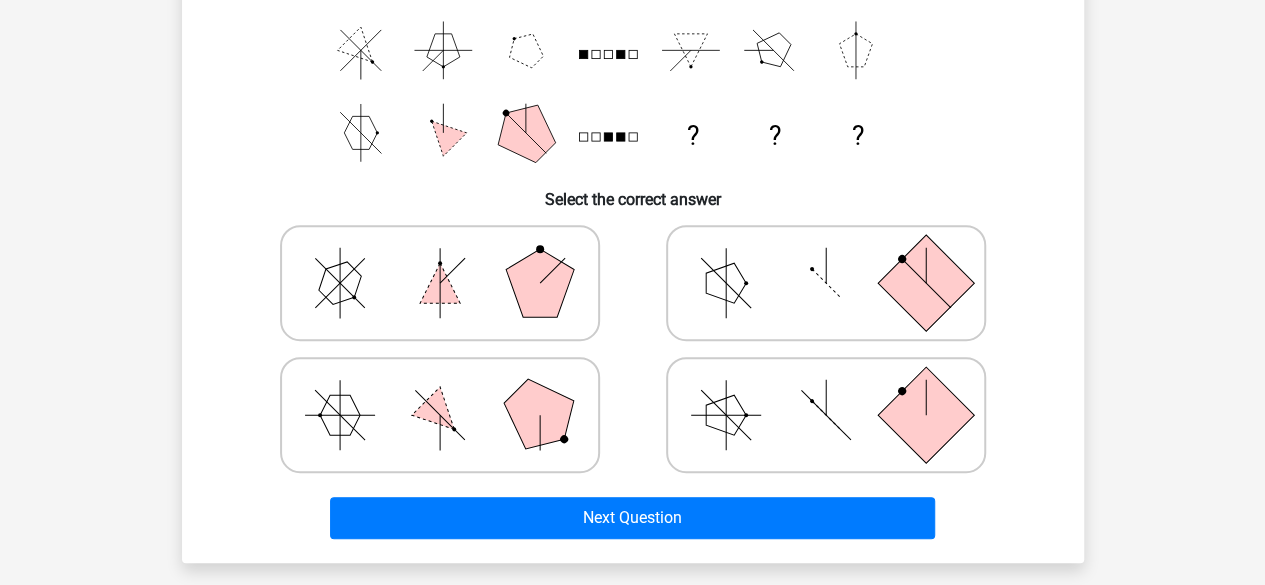 scroll, scrollTop: 353, scrollLeft: 0, axis: vertical 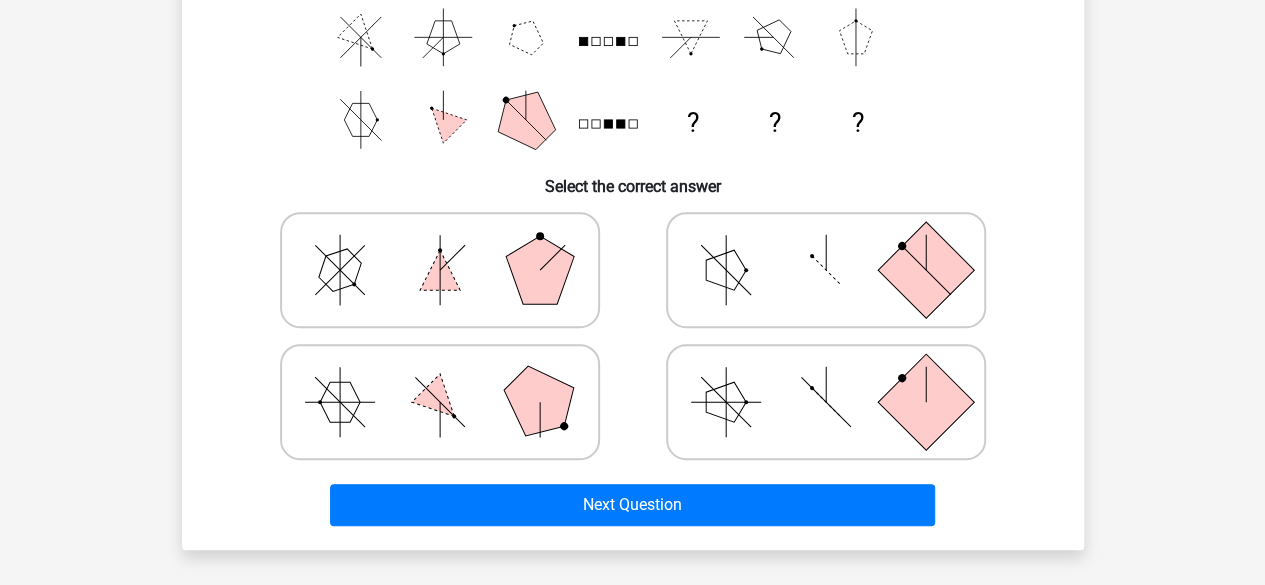 click 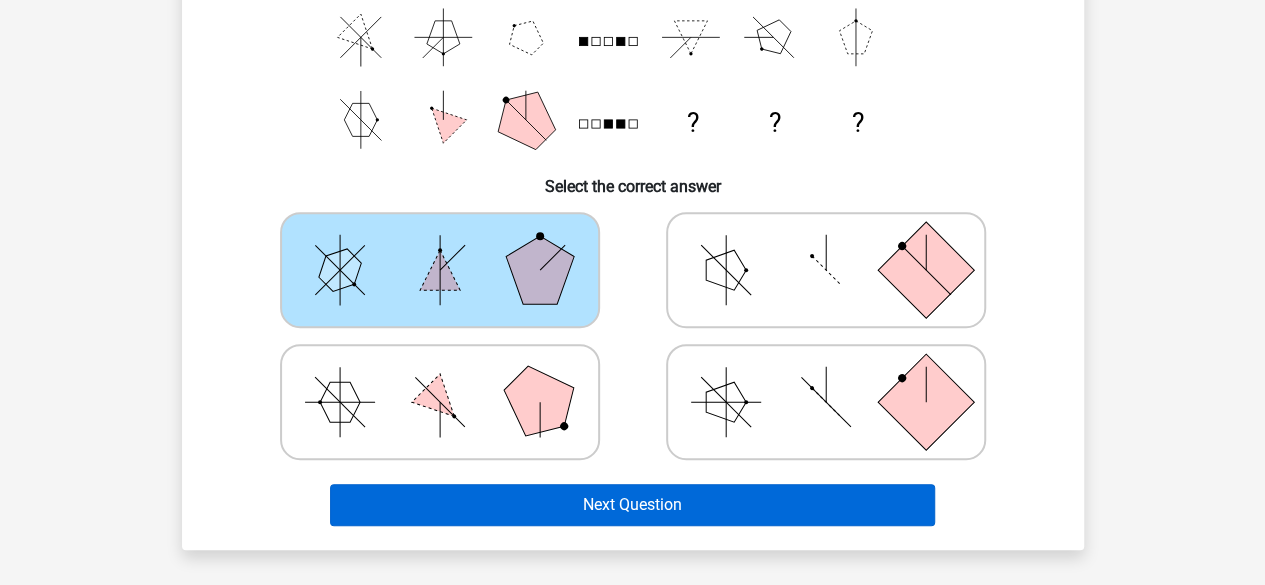 scroll, scrollTop: 343, scrollLeft: 0, axis: vertical 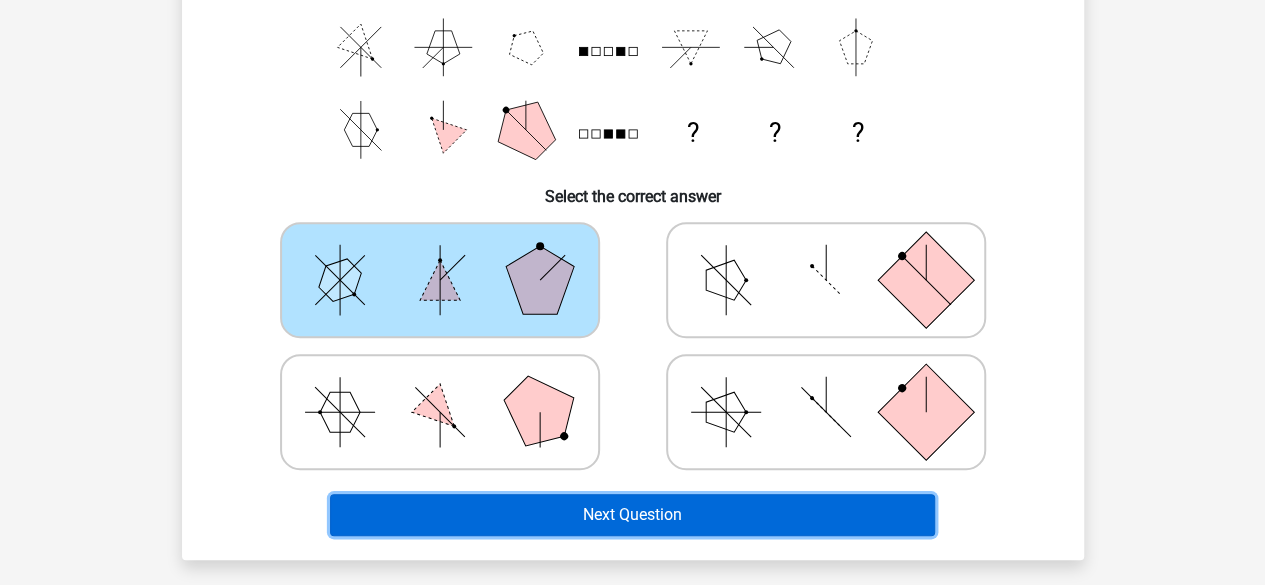 click on "Next Question" at bounding box center [632, 515] 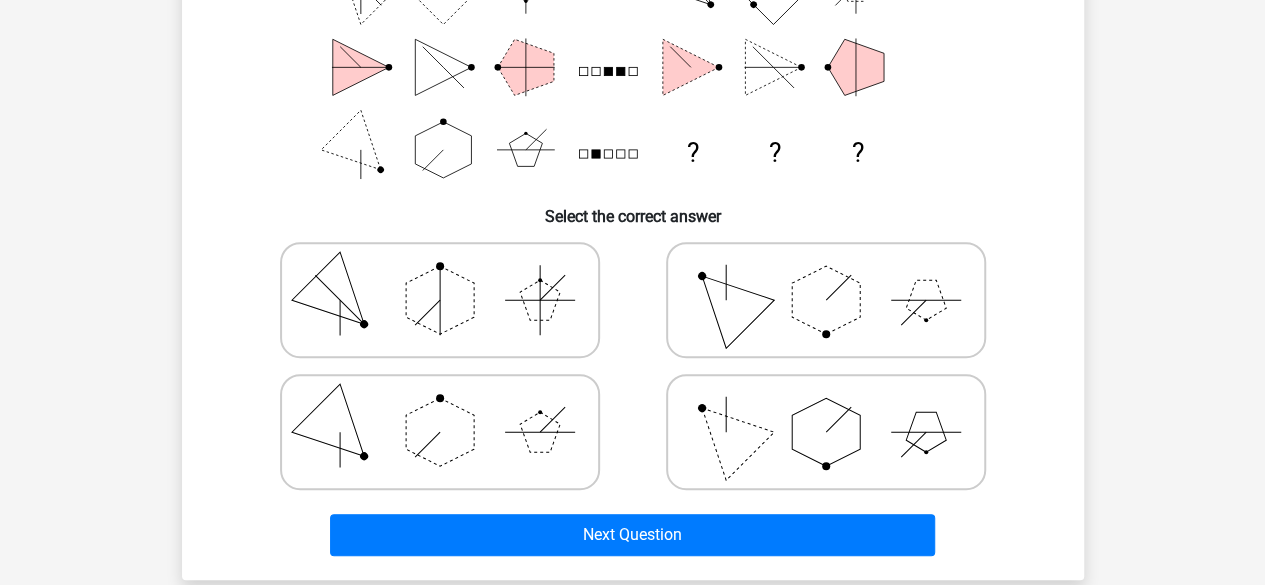 scroll, scrollTop: 327, scrollLeft: 0, axis: vertical 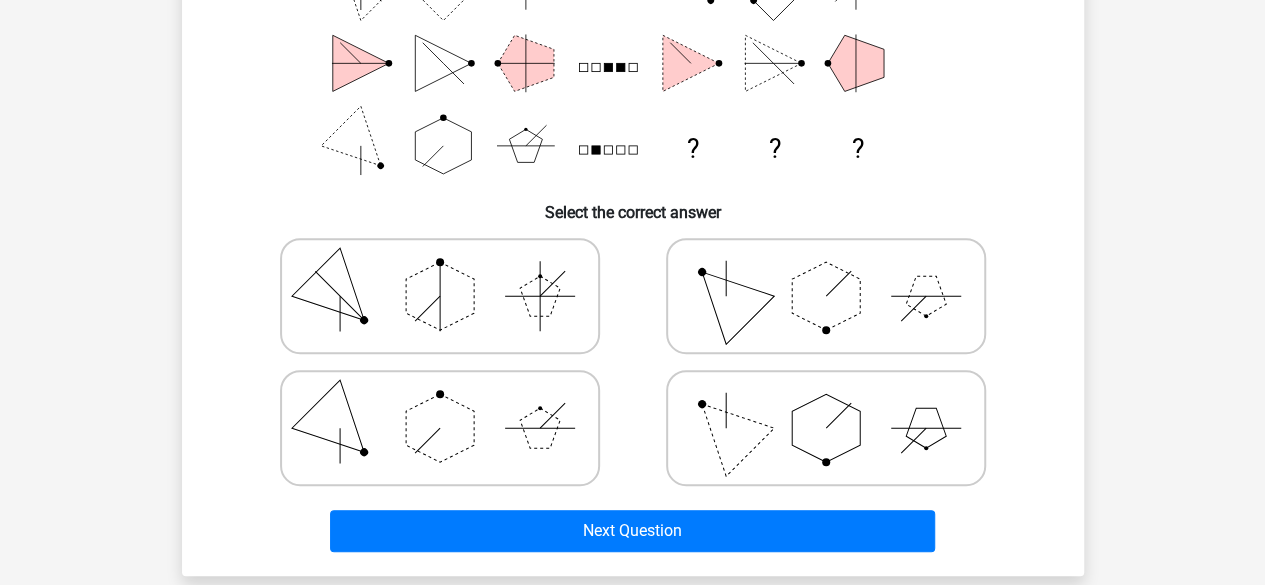 click 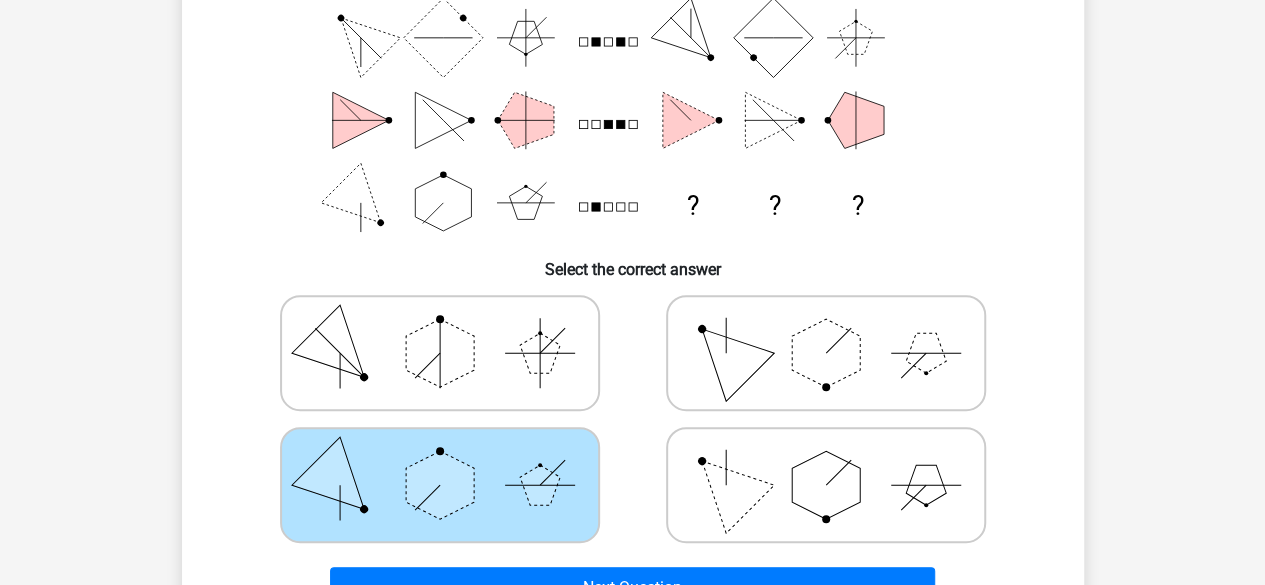 scroll, scrollTop: 269, scrollLeft: 0, axis: vertical 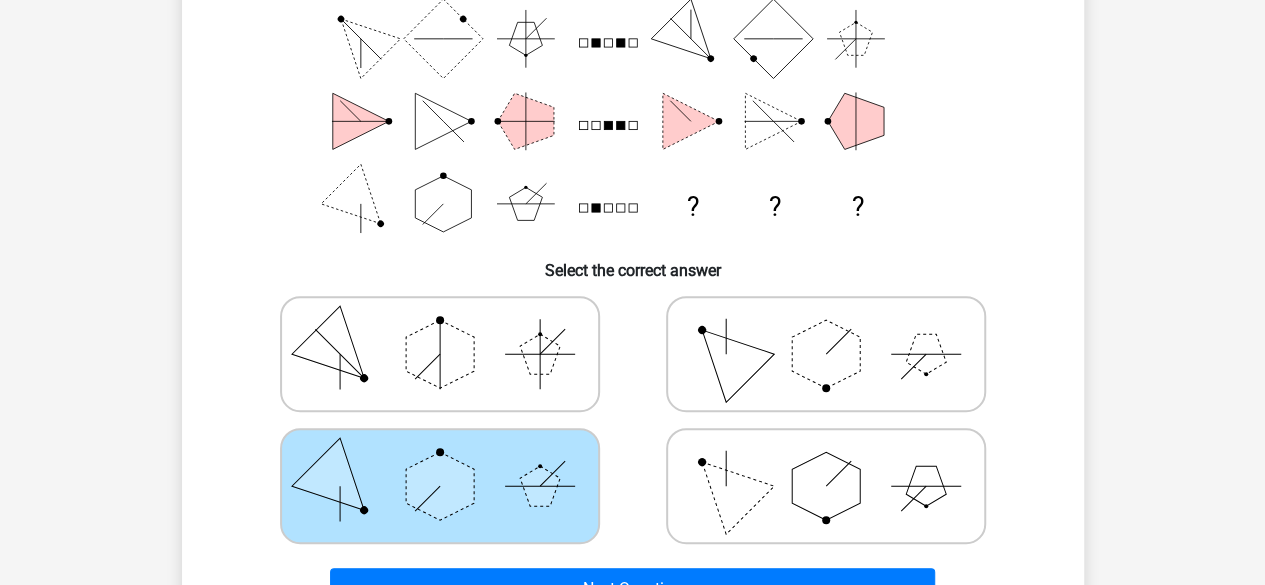 drag, startPoint x: 753, startPoint y: 307, endPoint x: 554, endPoint y: 284, distance: 200.32474 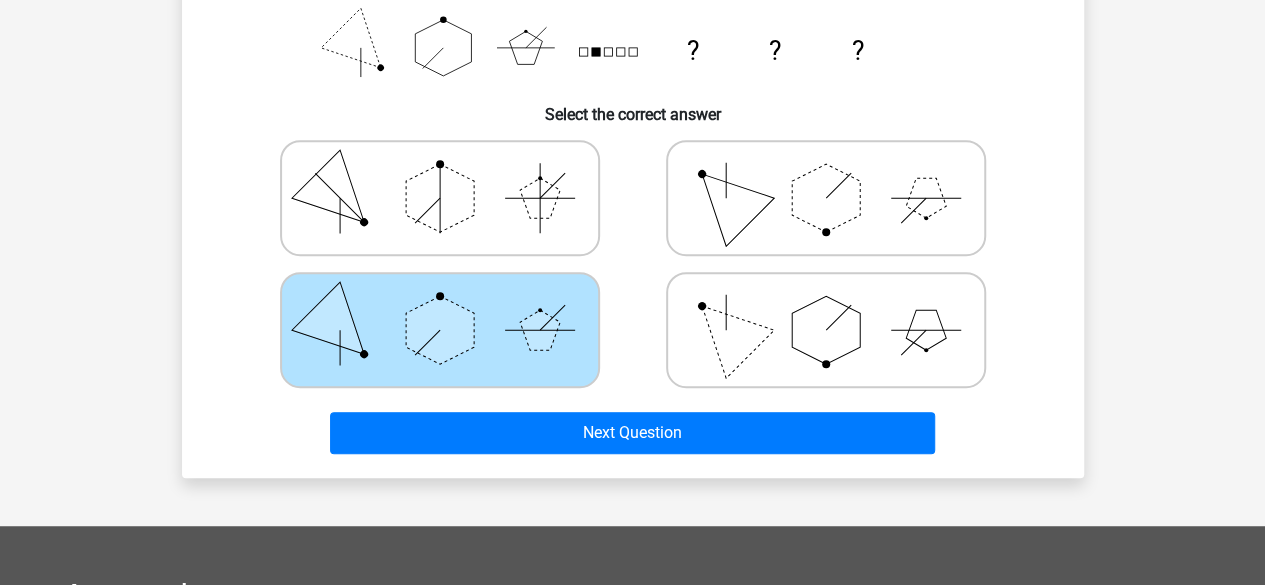 scroll, scrollTop: 449, scrollLeft: 0, axis: vertical 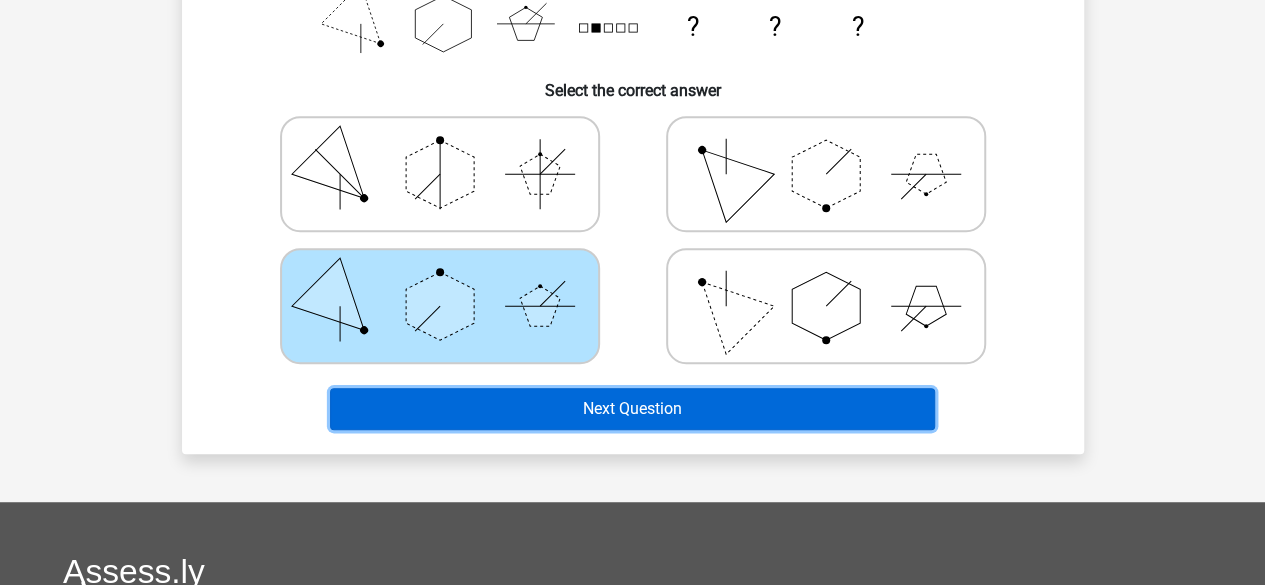 click on "Next Question" at bounding box center [632, 409] 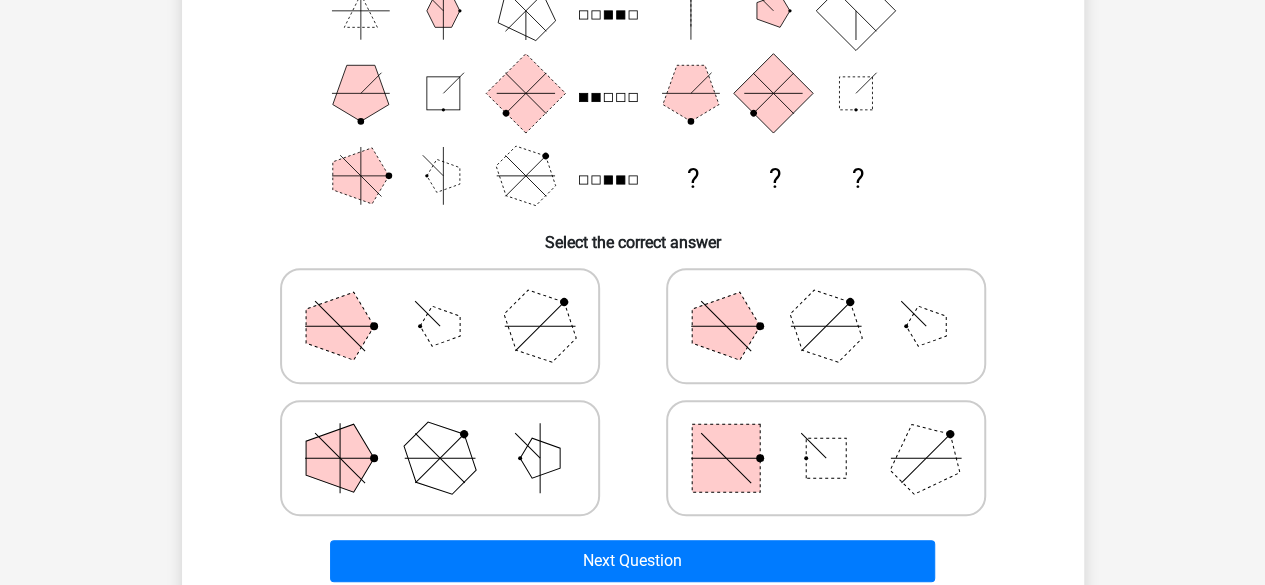 scroll, scrollTop: 188, scrollLeft: 0, axis: vertical 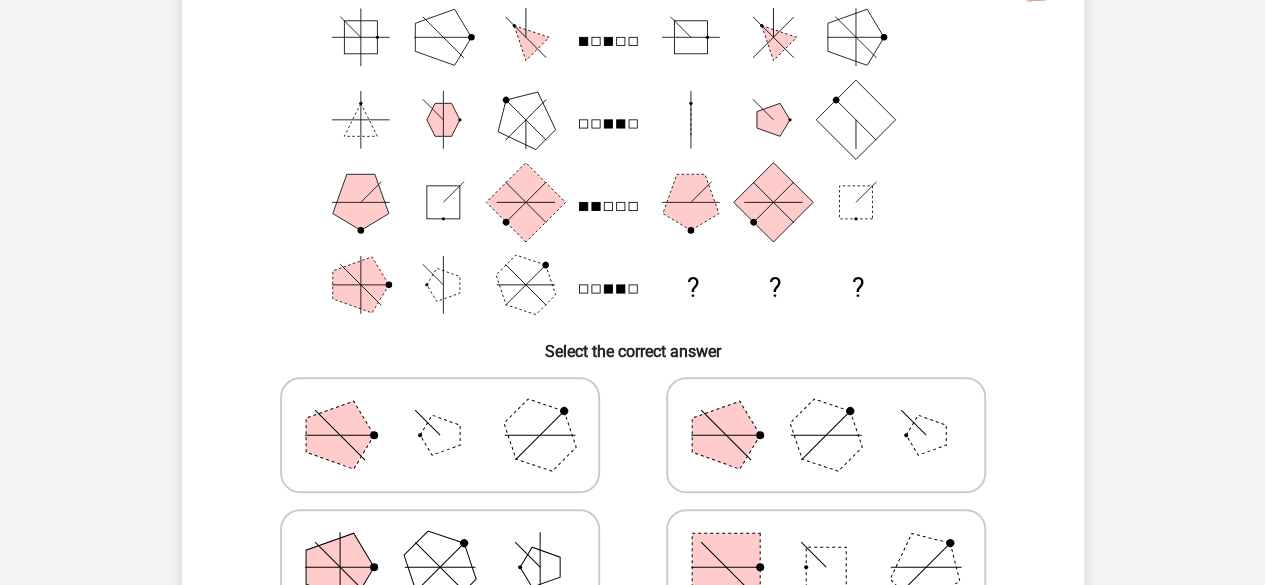 click 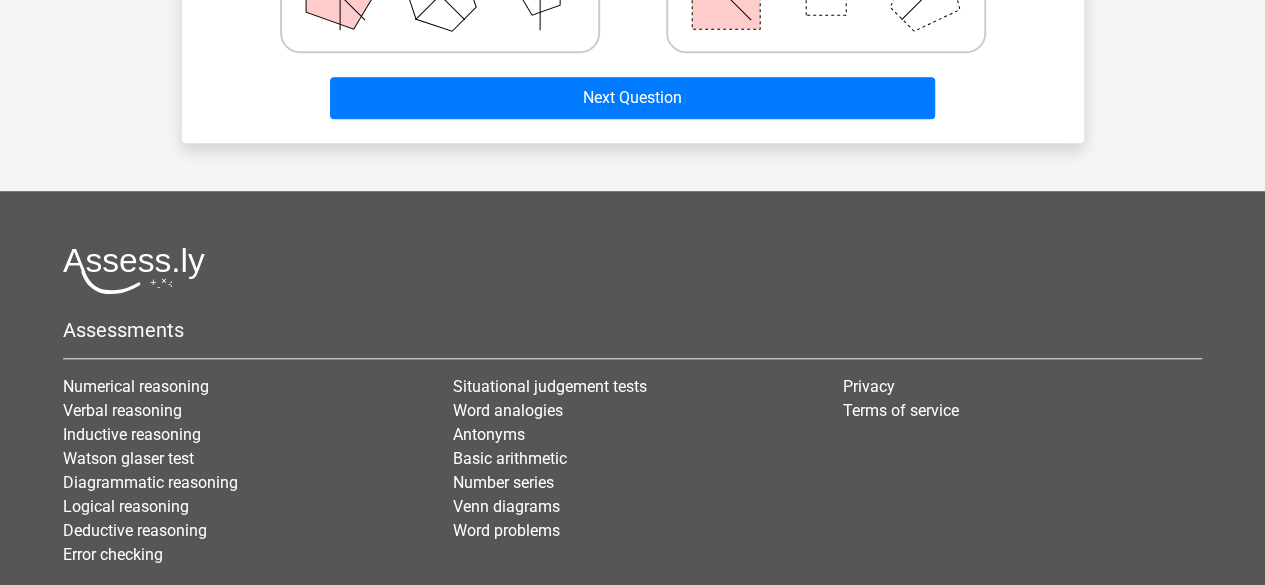 scroll, scrollTop: 760, scrollLeft: 0, axis: vertical 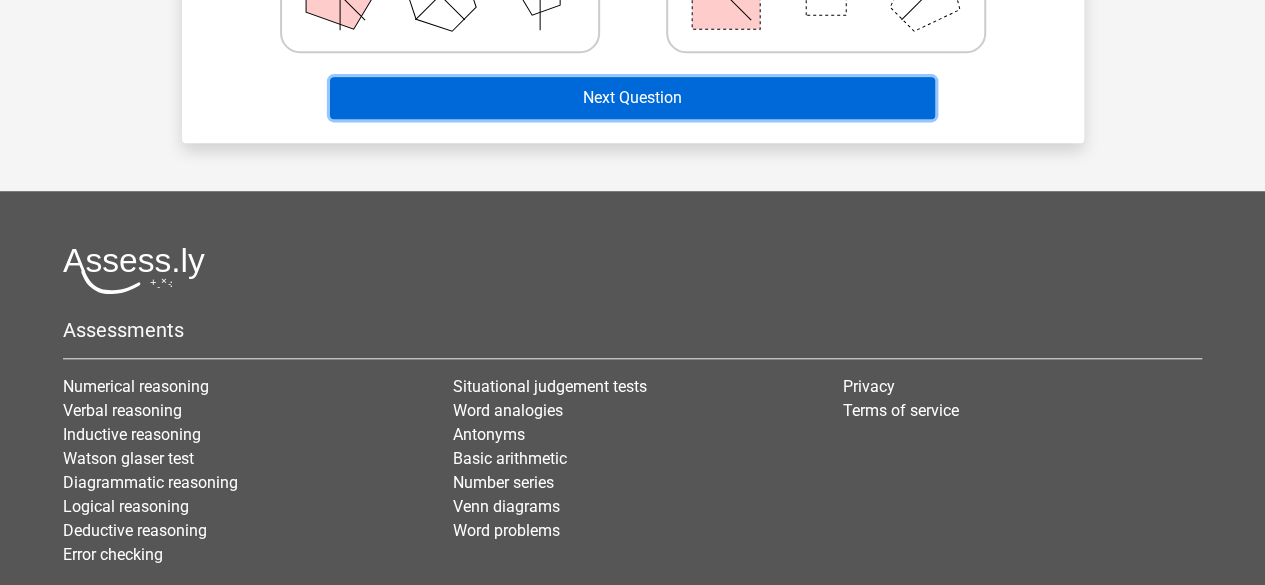 click on "Next Question" at bounding box center [632, 98] 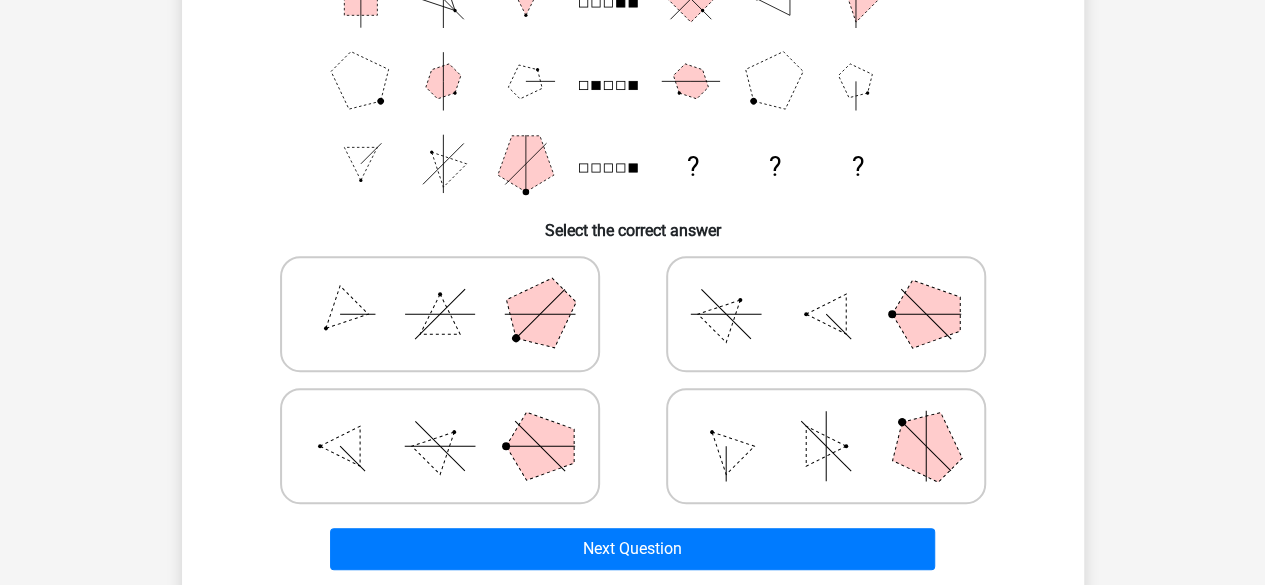 scroll, scrollTop: 310, scrollLeft: 0, axis: vertical 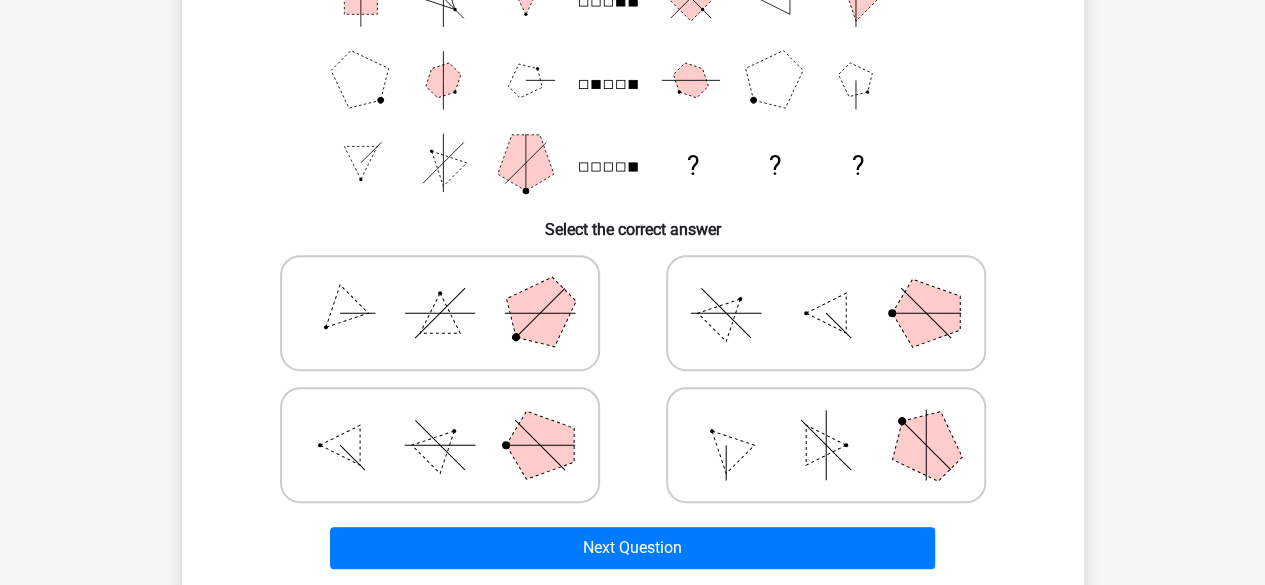 click 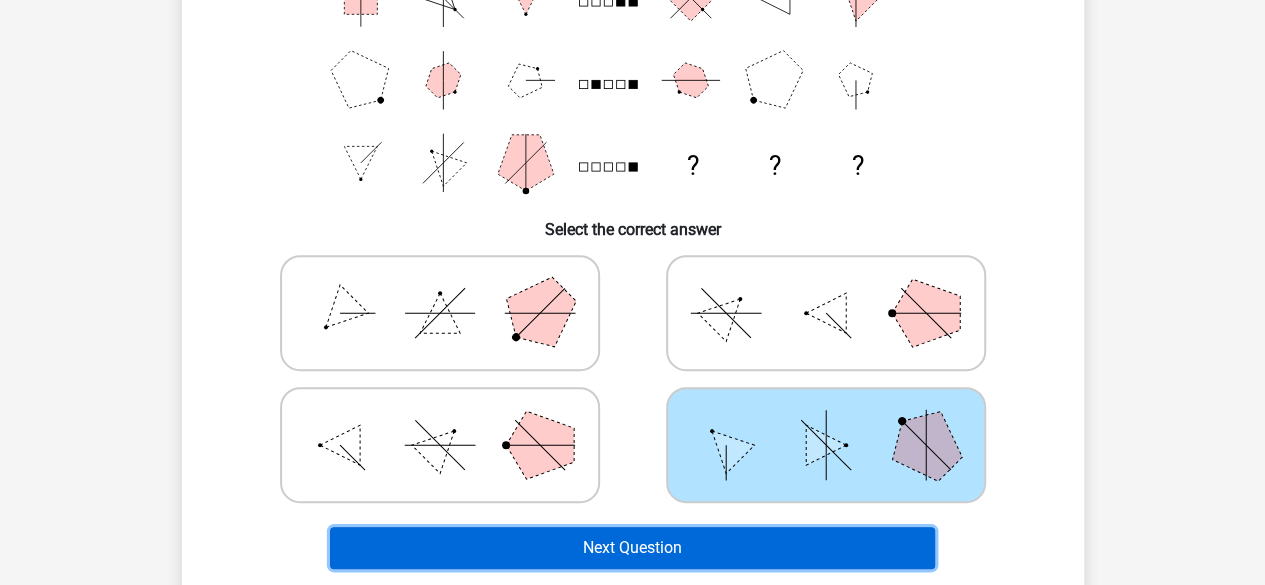 click on "Next Question" at bounding box center [632, 548] 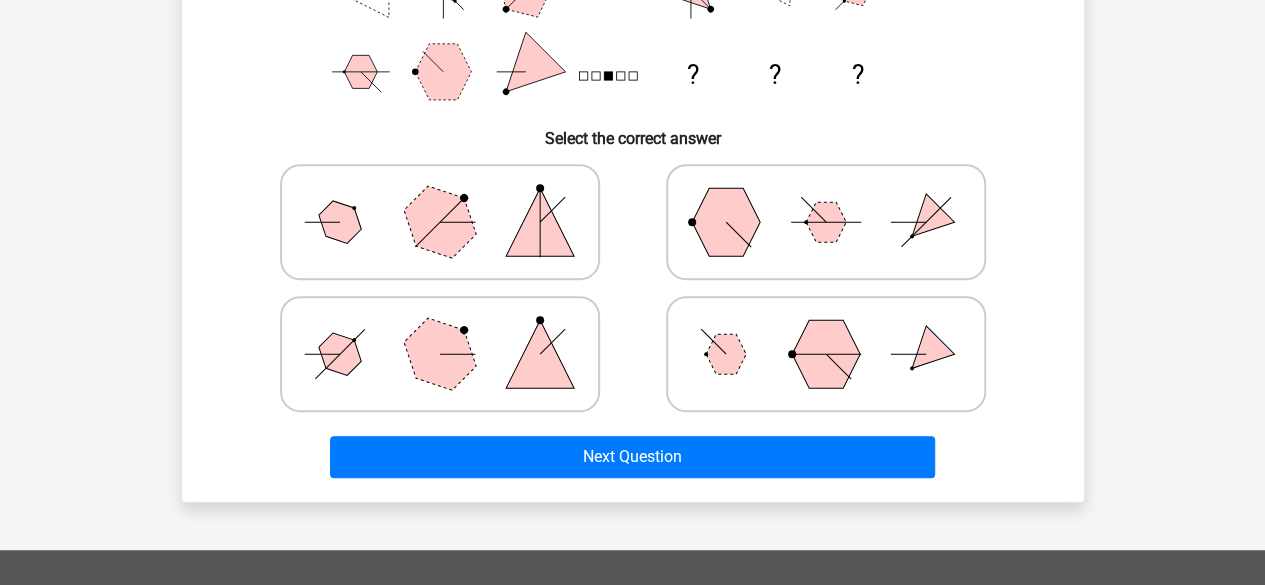 scroll, scrollTop: 405, scrollLeft: 0, axis: vertical 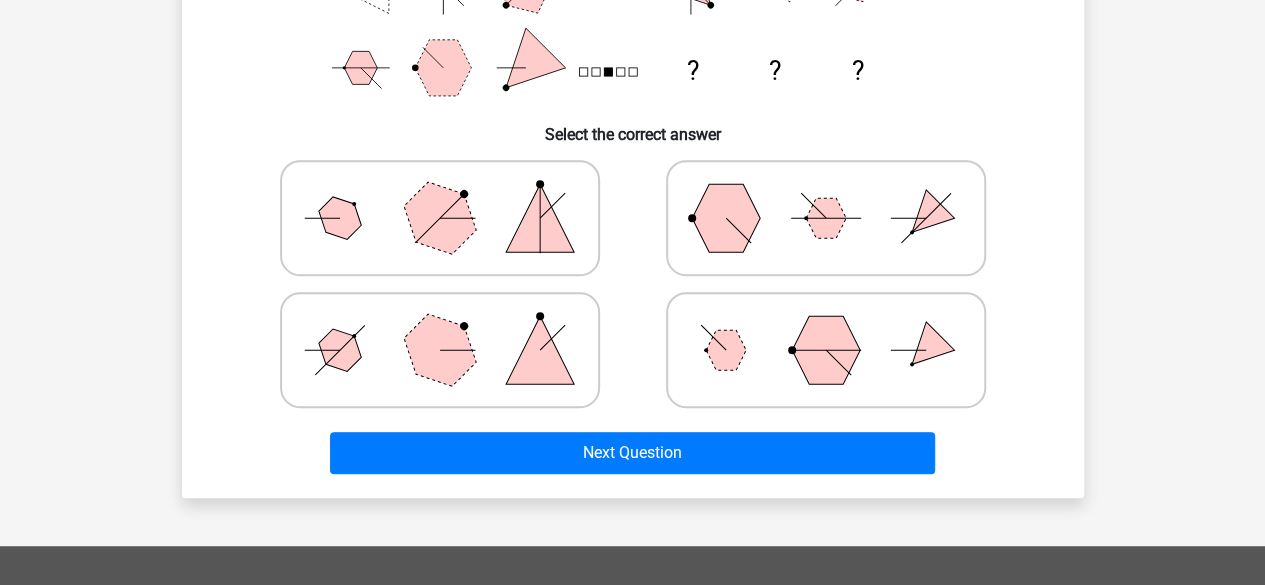 click 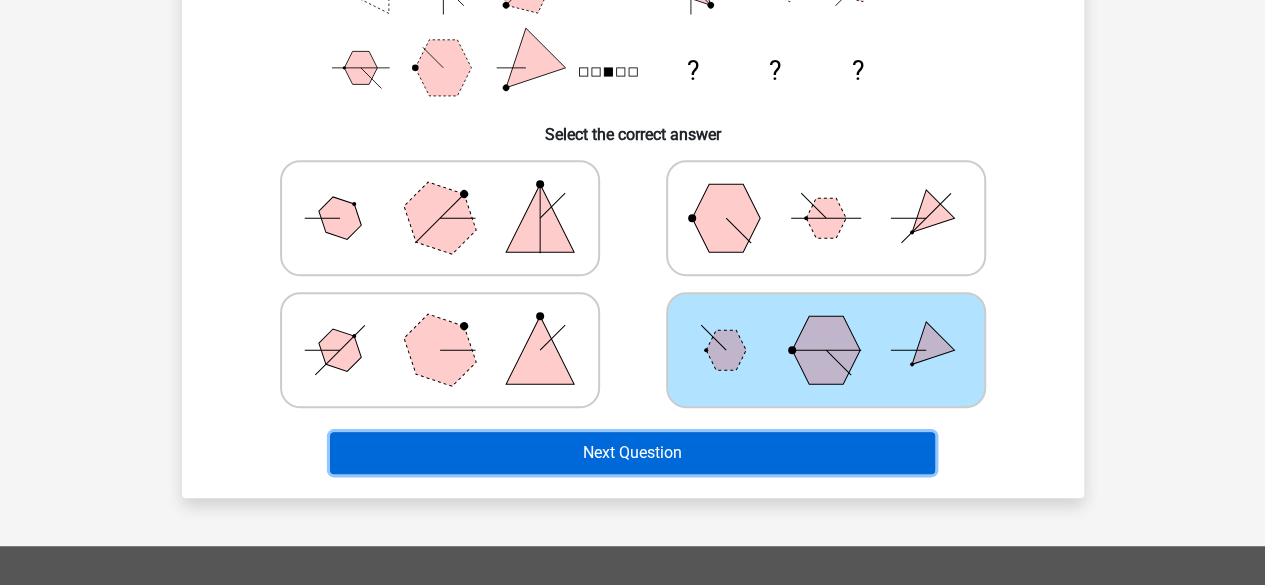 click on "Next Question" at bounding box center (632, 453) 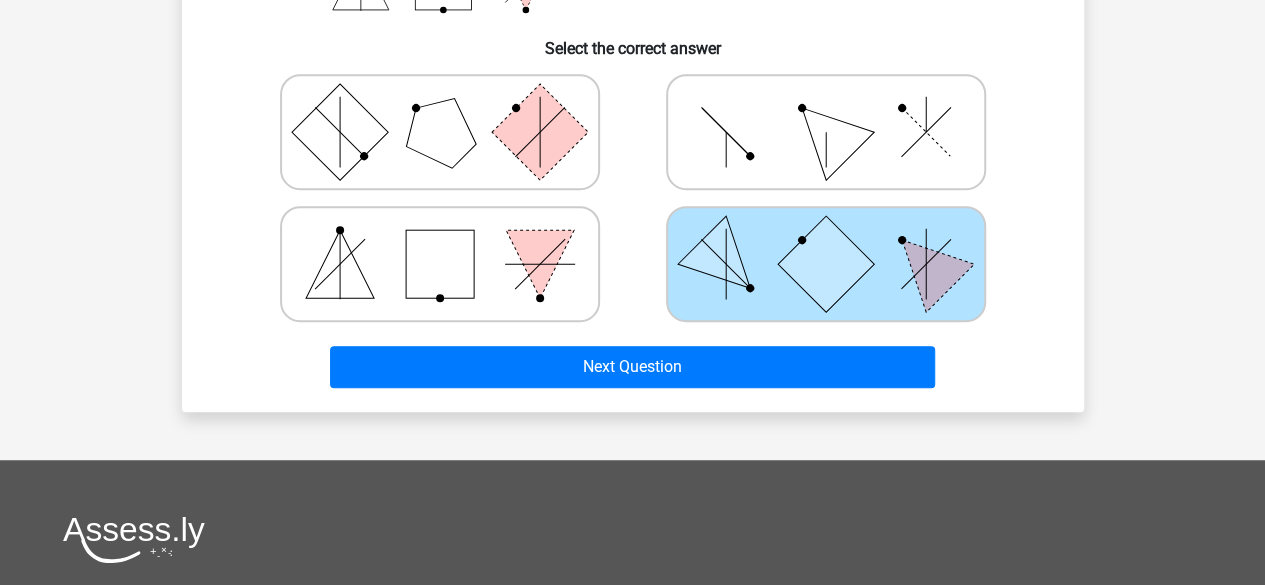 scroll, scrollTop: 497, scrollLeft: 0, axis: vertical 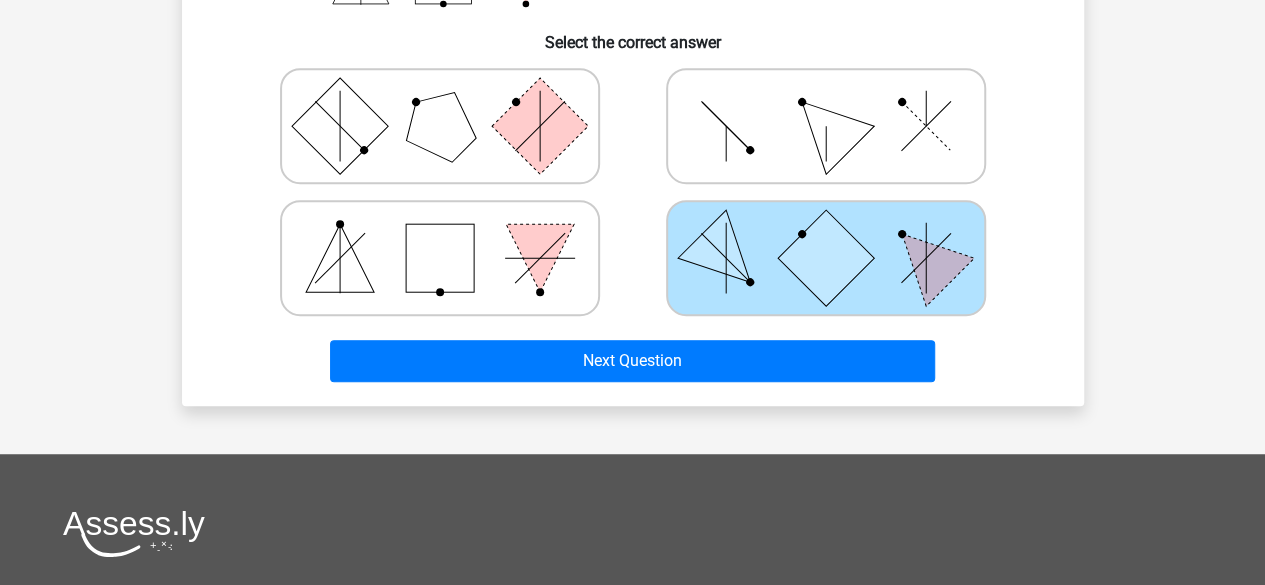 click on "Register
Nederlands
English" at bounding box center [632, 242] 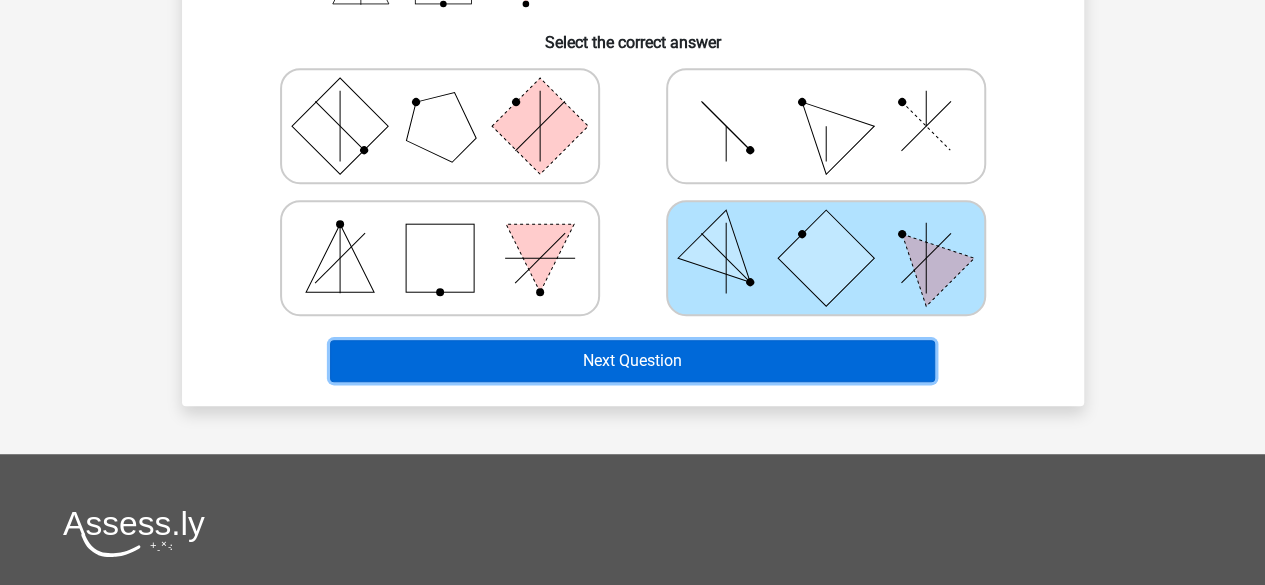 click on "Next Question" at bounding box center [632, 361] 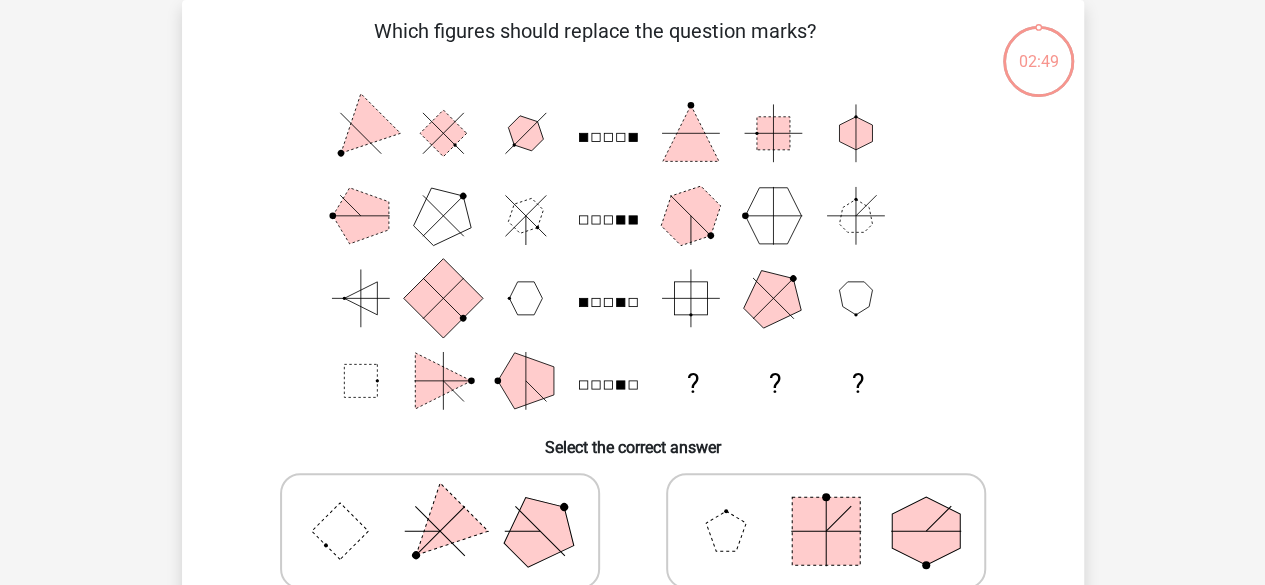 click on "Select the correct answer" at bounding box center [633, 439] 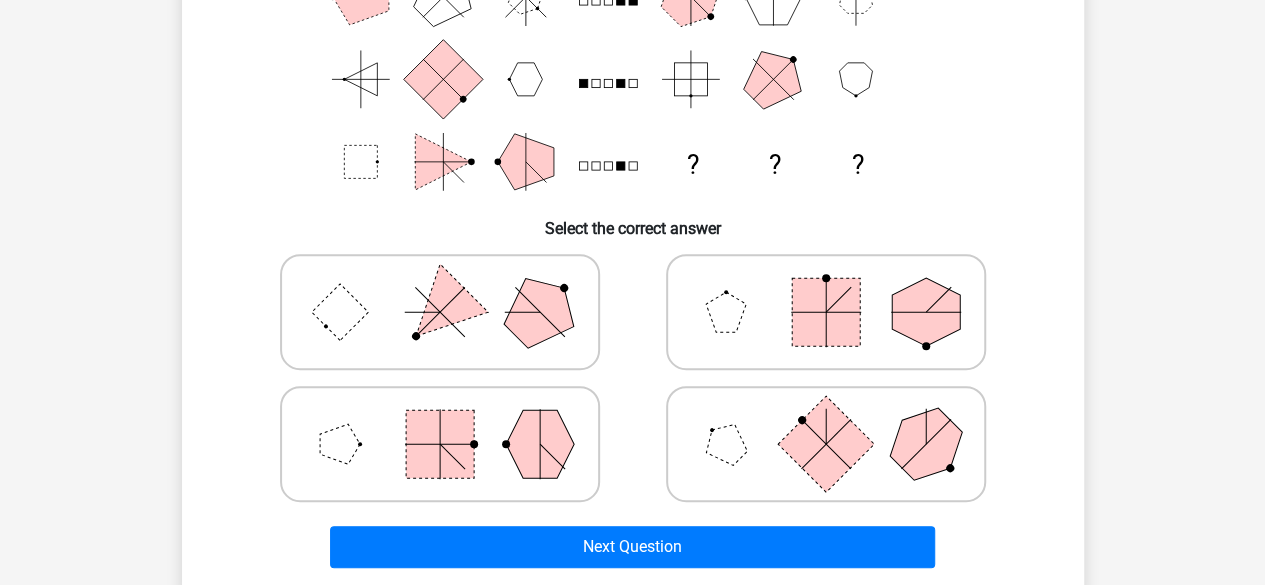 scroll, scrollTop: 321, scrollLeft: 0, axis: vertical 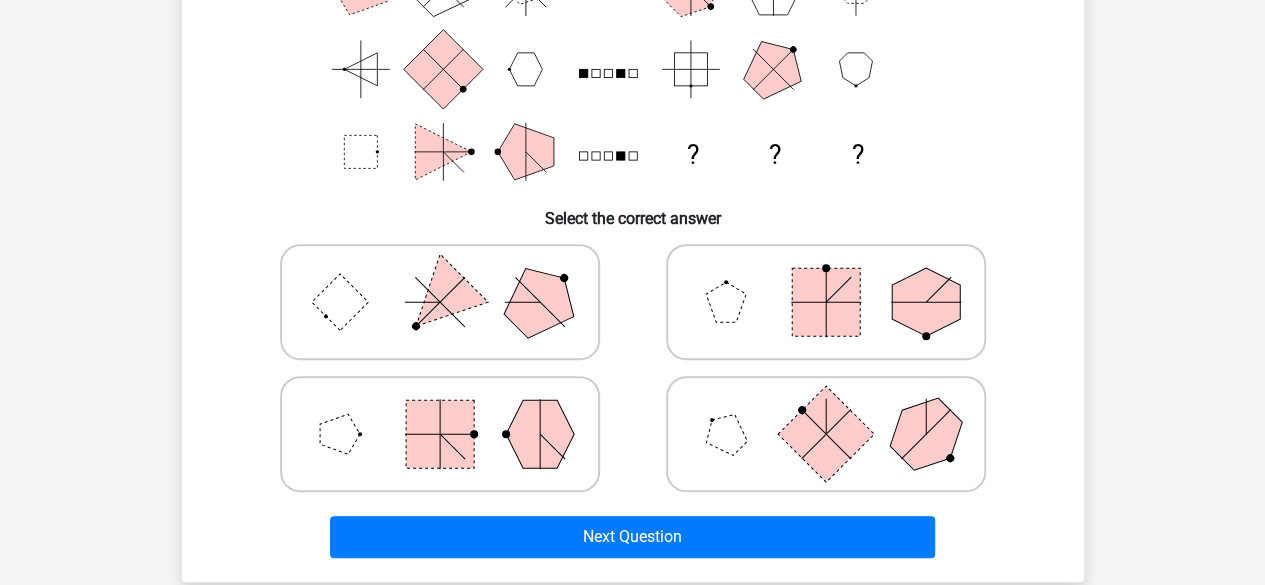 click 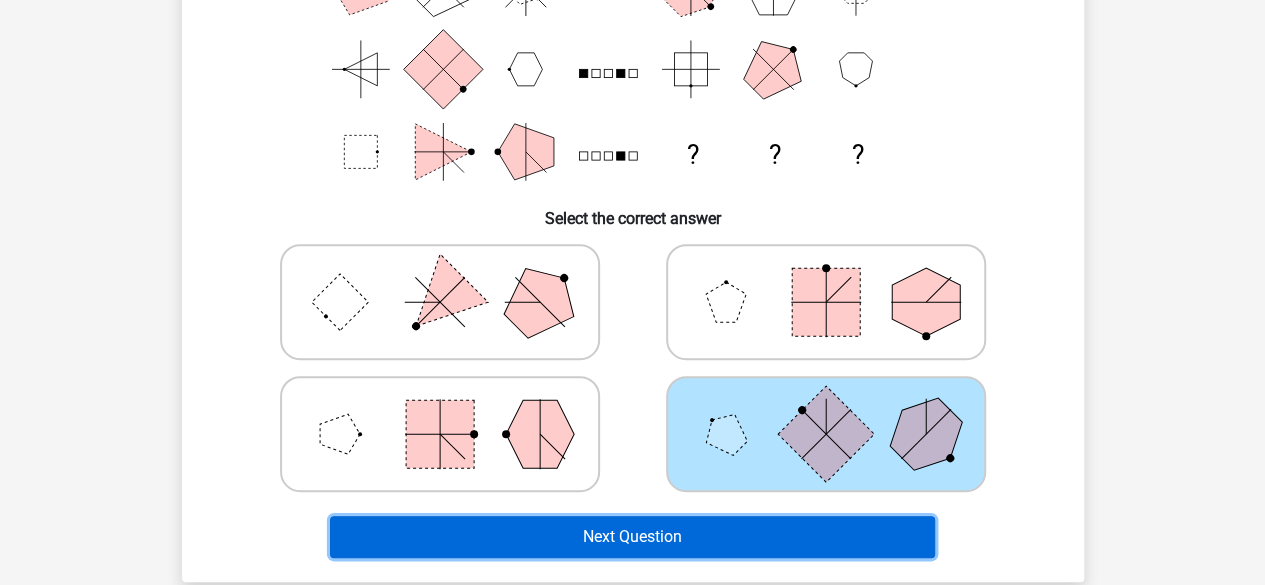 click on "Next Question" at bounding box center [632, 537] 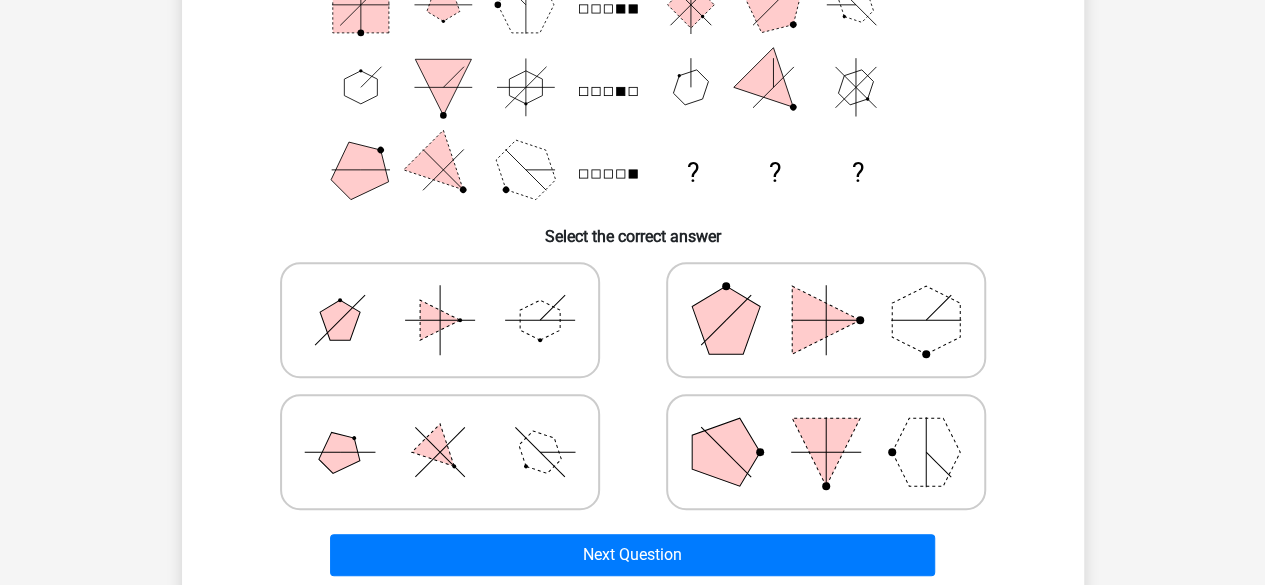 scroll, scrollTop: 308, scrollLeft: 0, axis: vertical 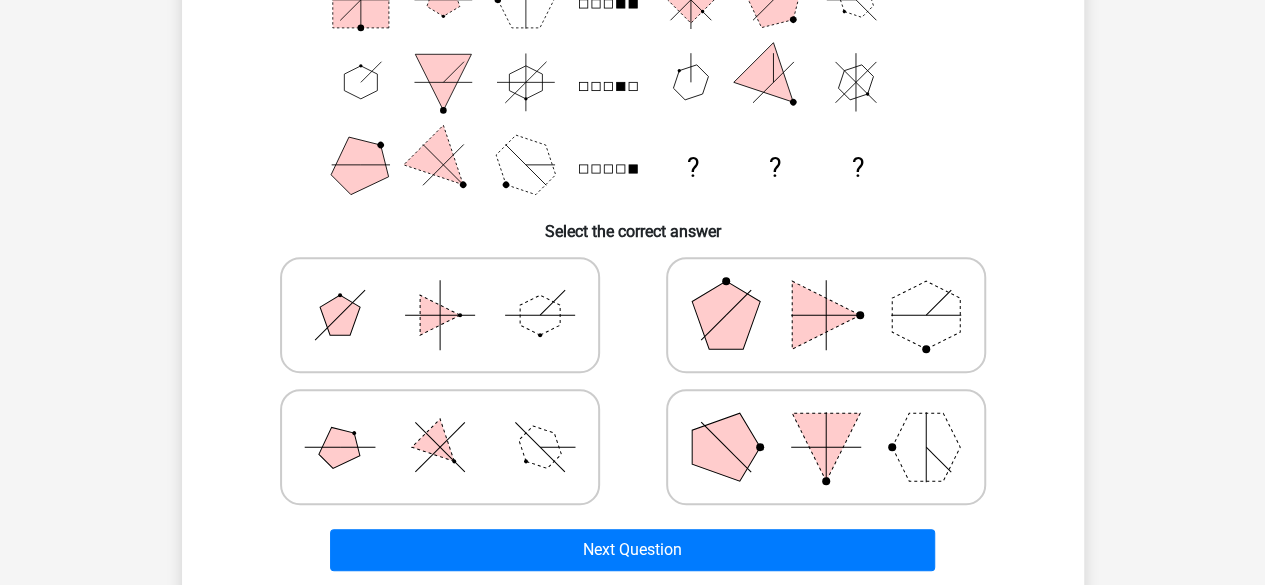 click 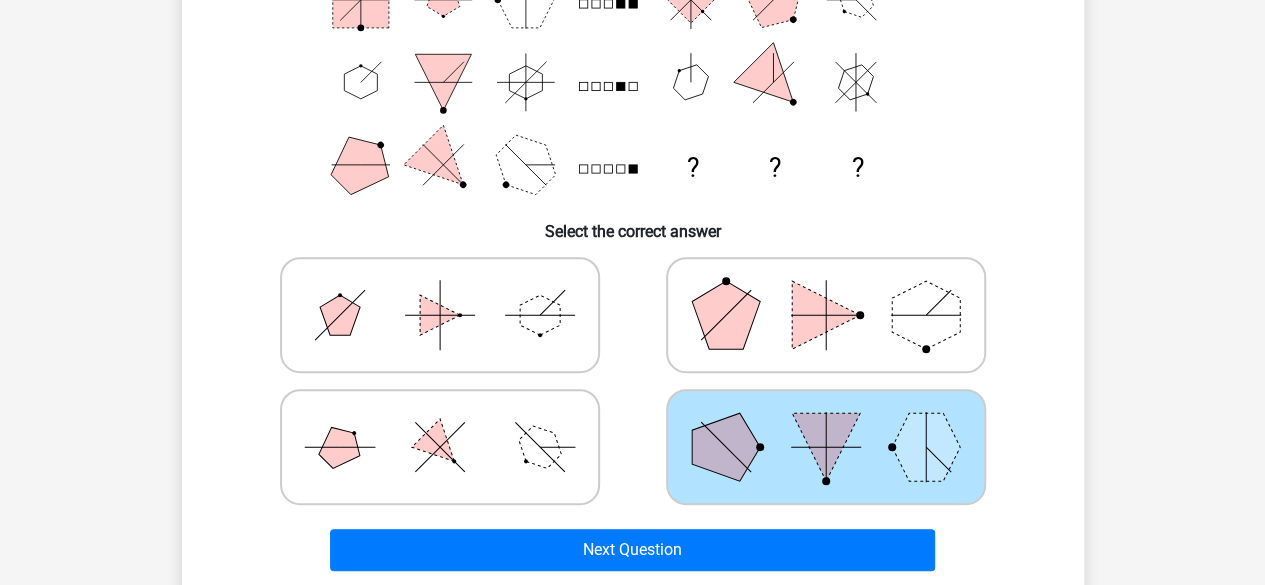 click on "Next Question" at bounding box center (633, 546) 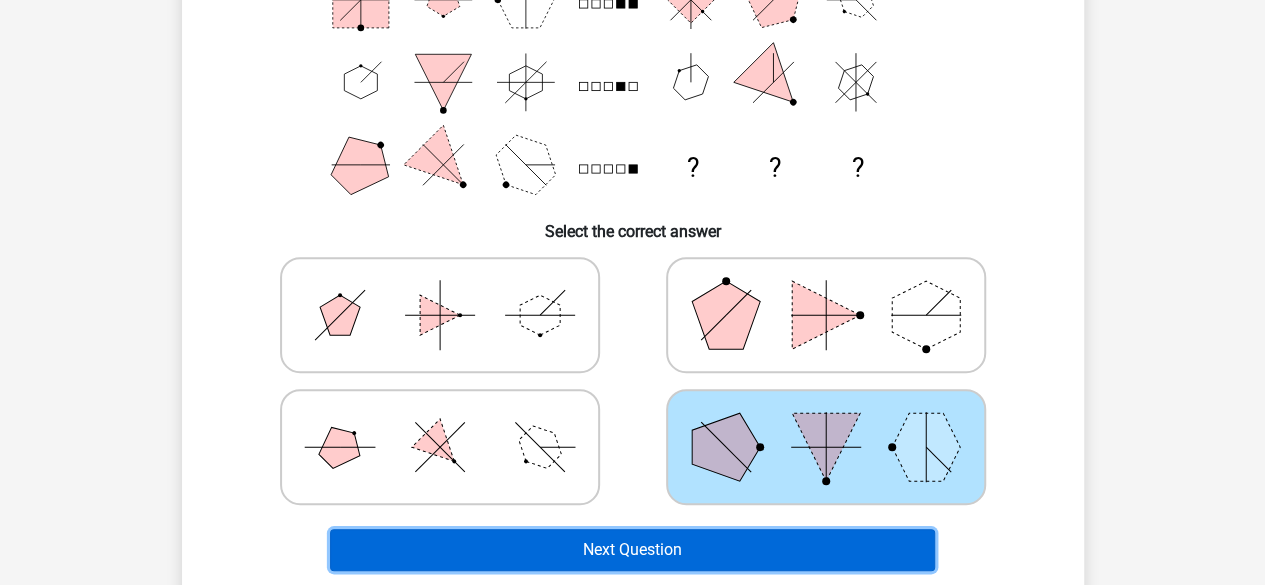 click on "Next Question" at bounding box center [632, 550] 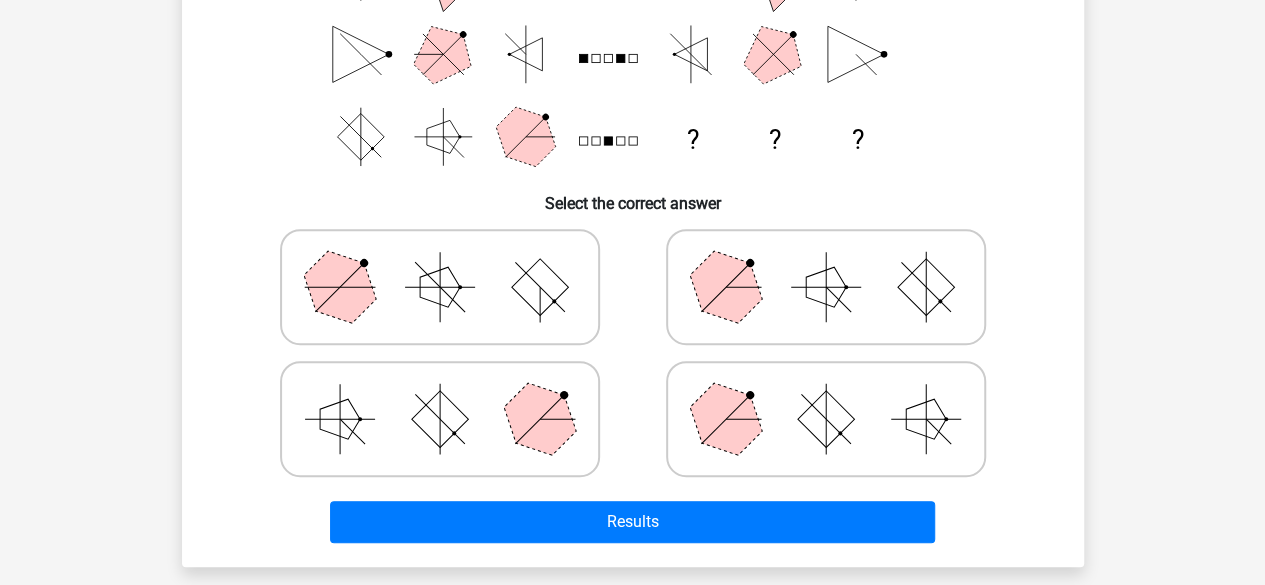 scroll, scrollTop: 342, scrollLeft: 0, axis: vertical 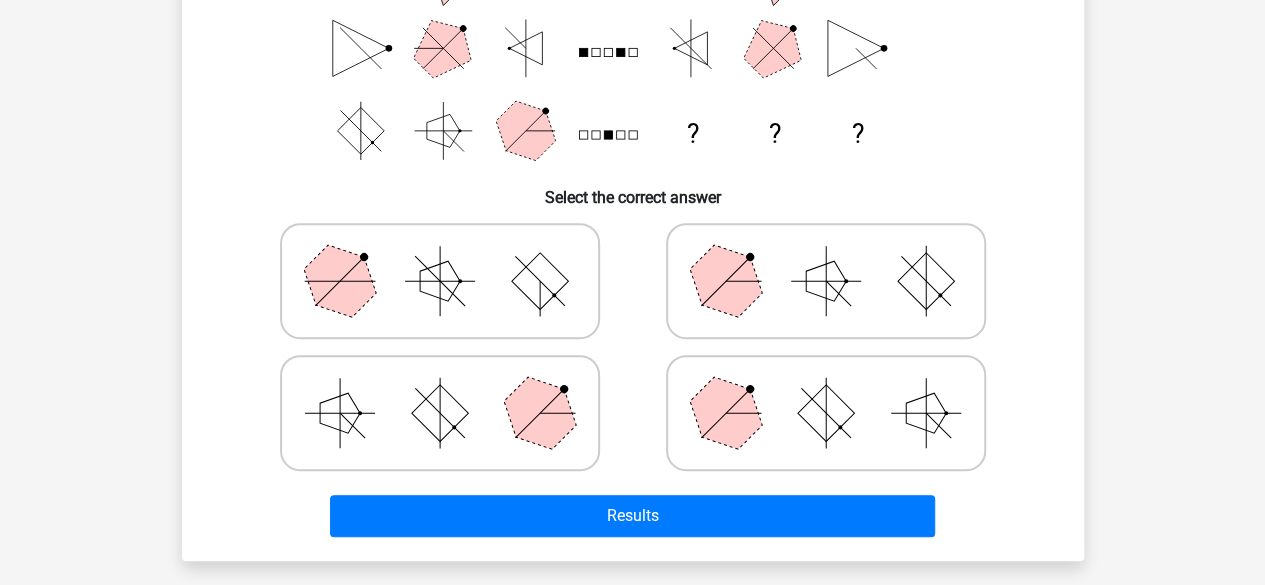 click 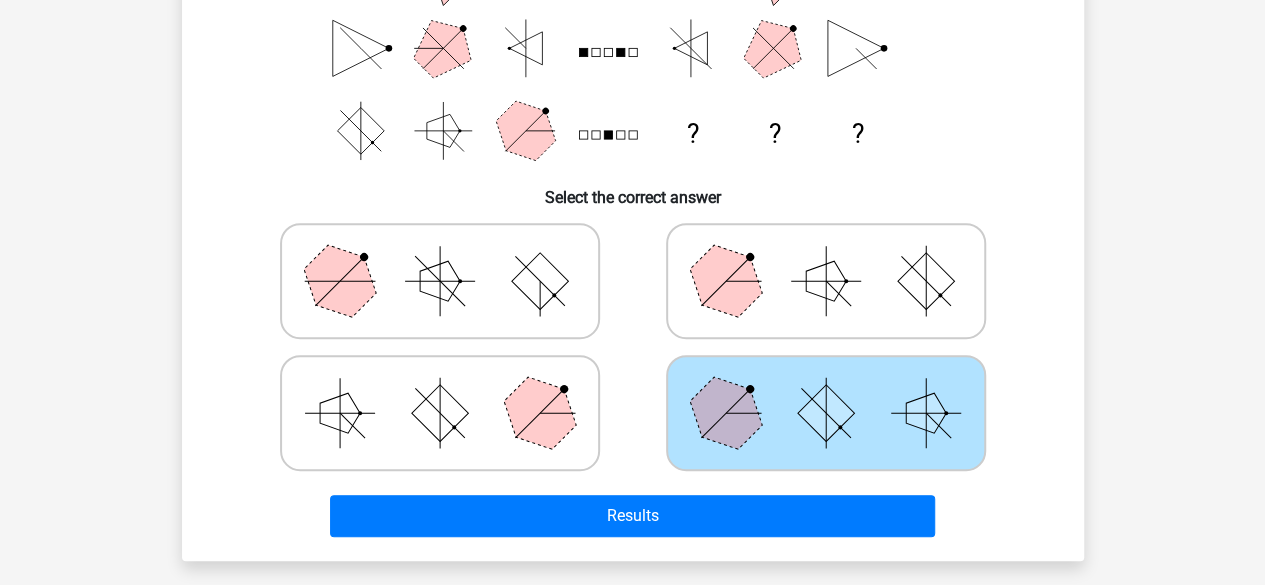 click on "Results" at bounding box center (633, 512) 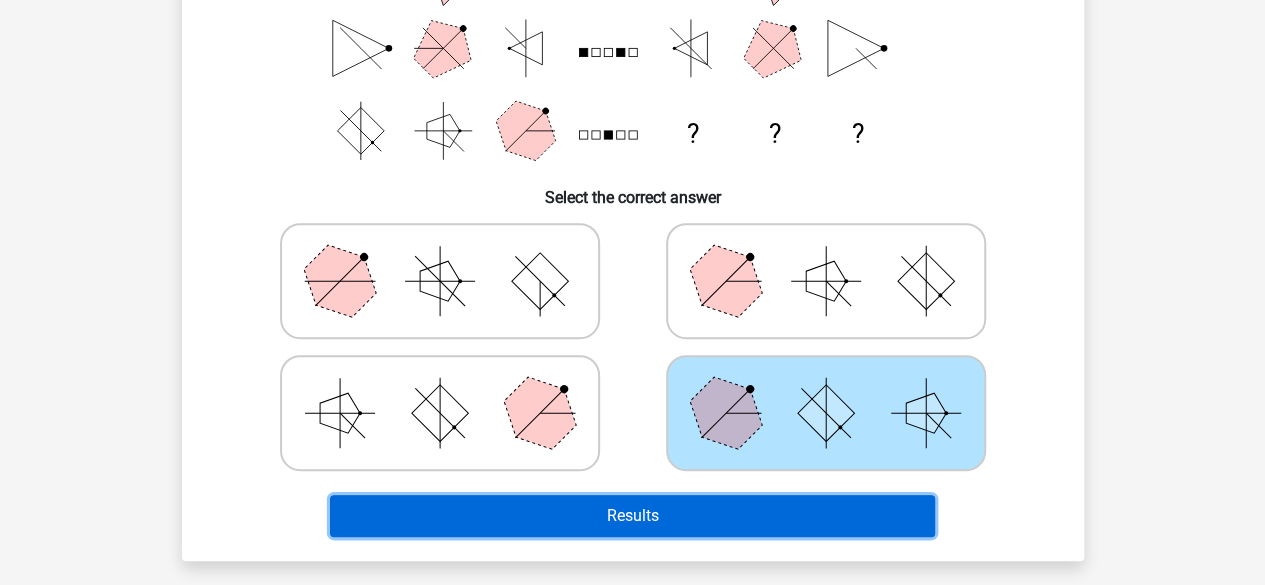 click on "Results" at bounding box center [632, 516] 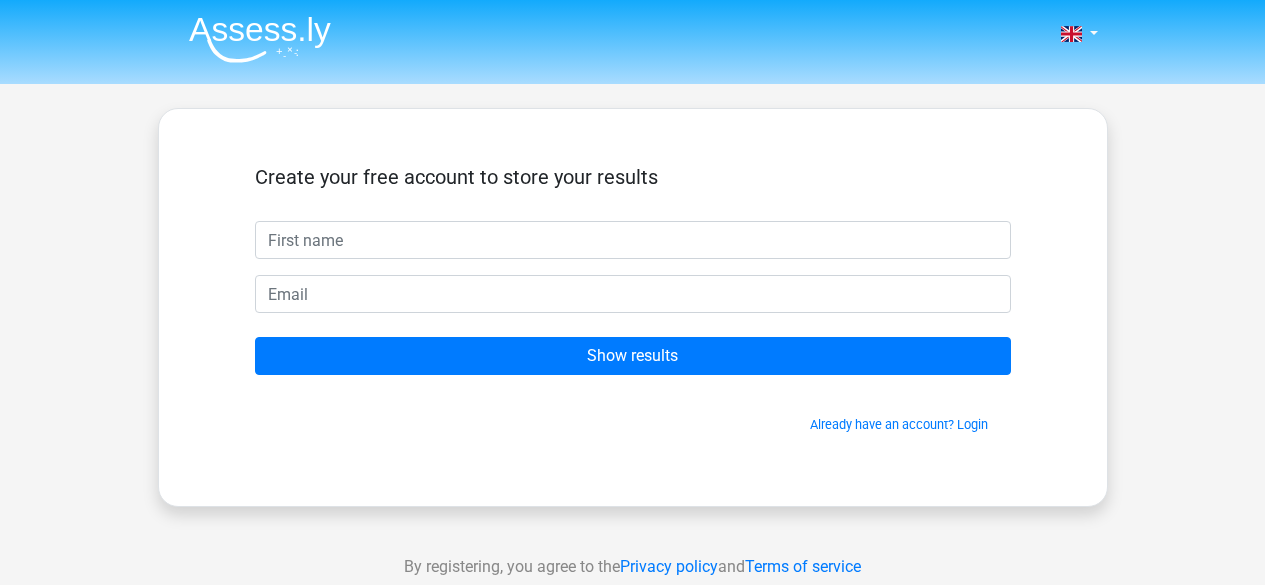 scroll, scrollTop: 0, scrollLeft: 0, axis: both 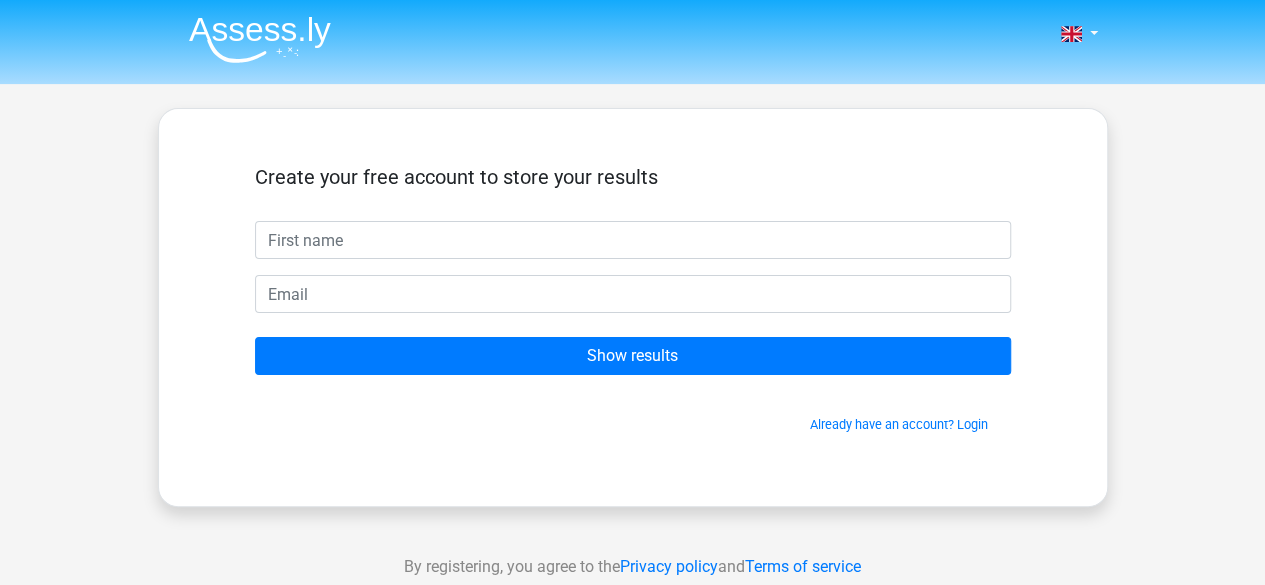 click at bounding box center [633, 240] 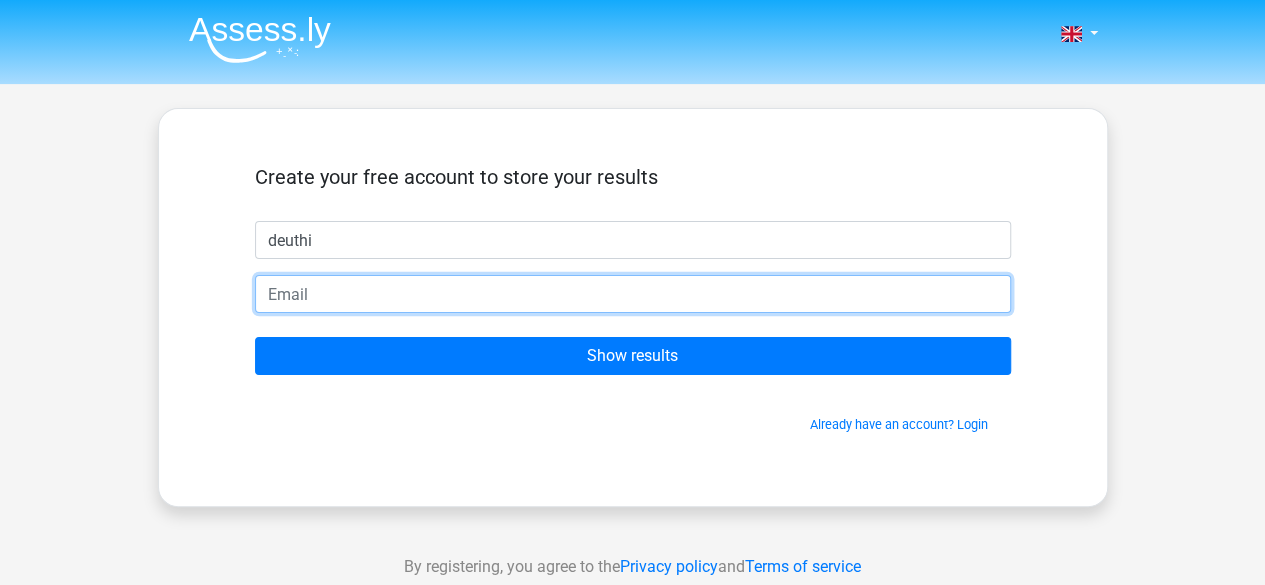 click at bounding box center (633, 294) 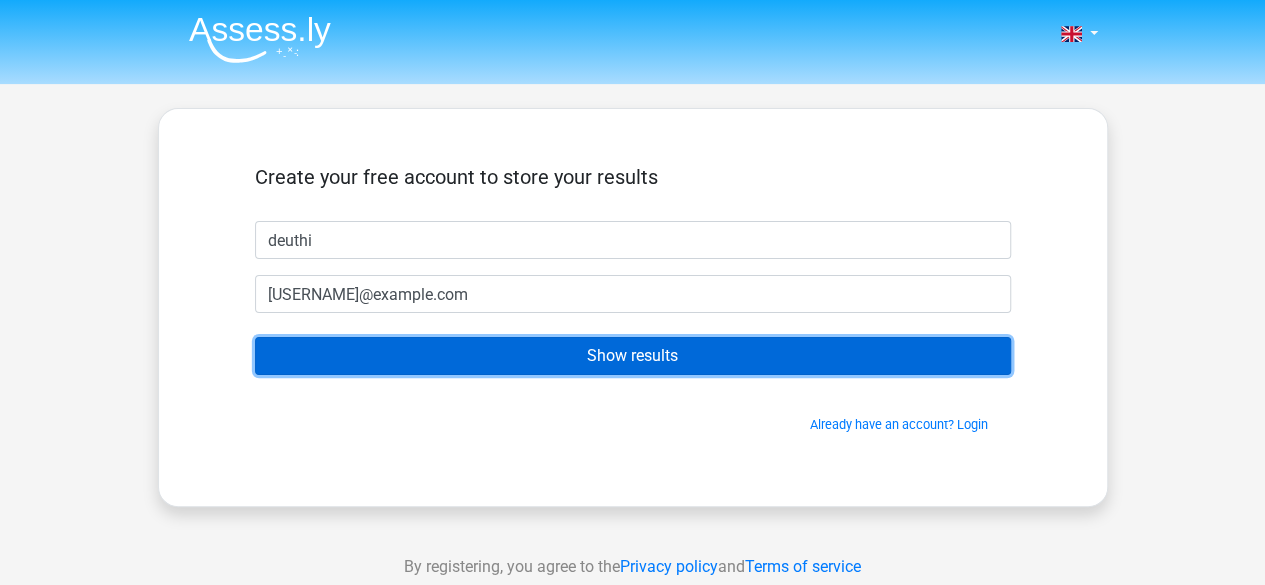 click on "Show results" at bounding box center [633, 356] 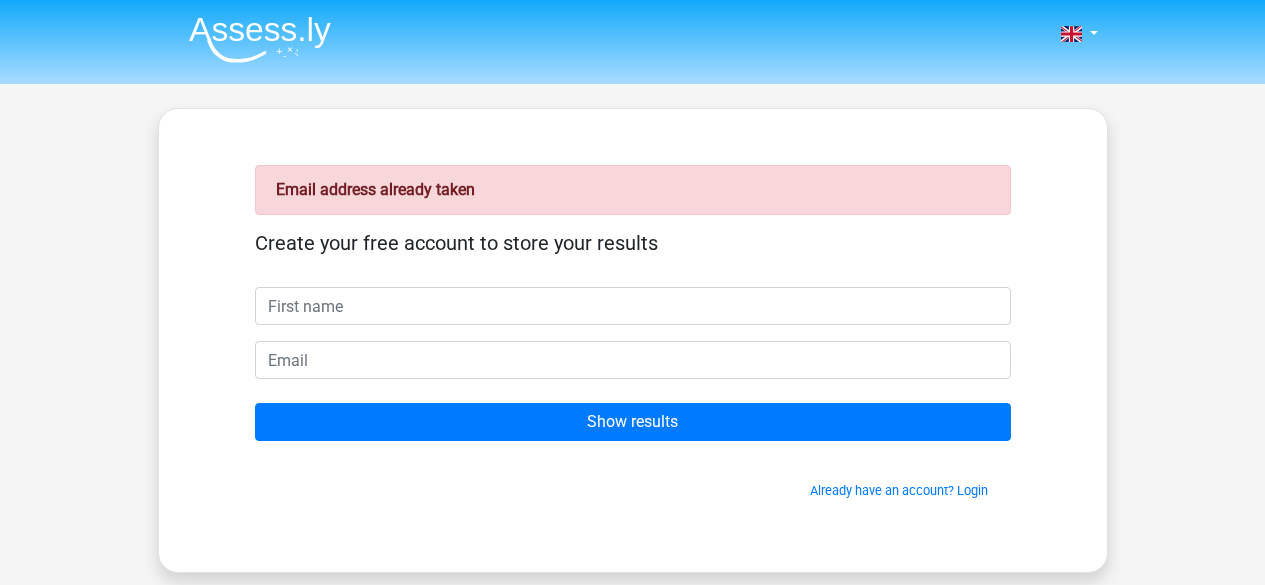 scroll, scrollTop: 0, scrollLeft: 0, axis: both 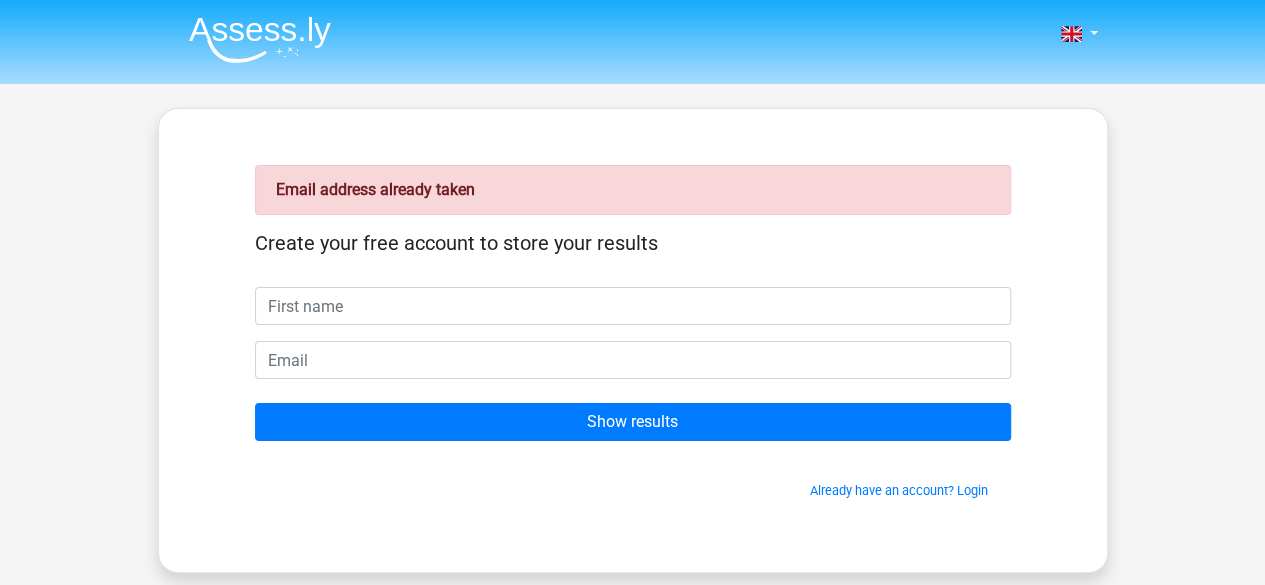 click at bounding box center (633, 306) 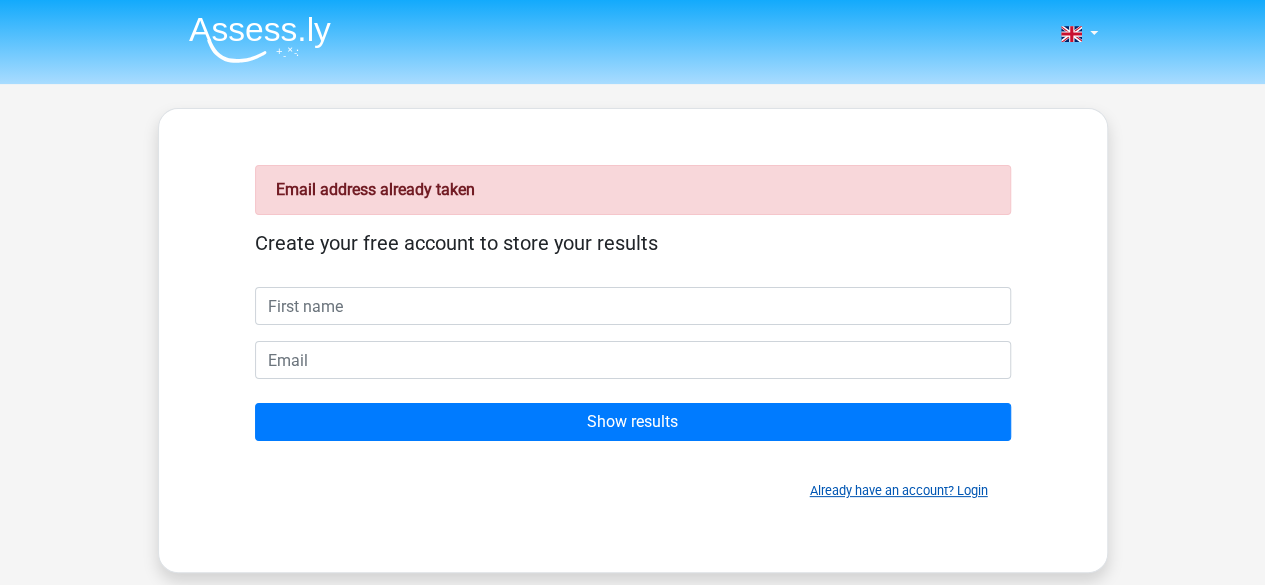 click on "Already have an account? Login" at bounding box center (899, 490) 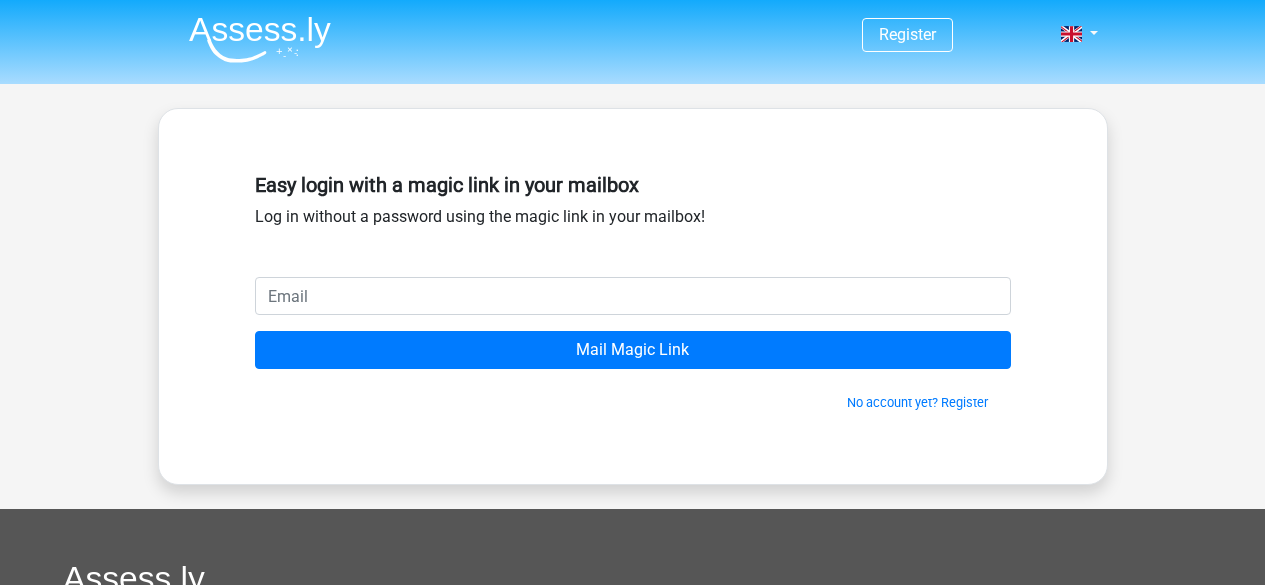 scroll, scrollTop: 0, scrollLeft: 0, axis: both 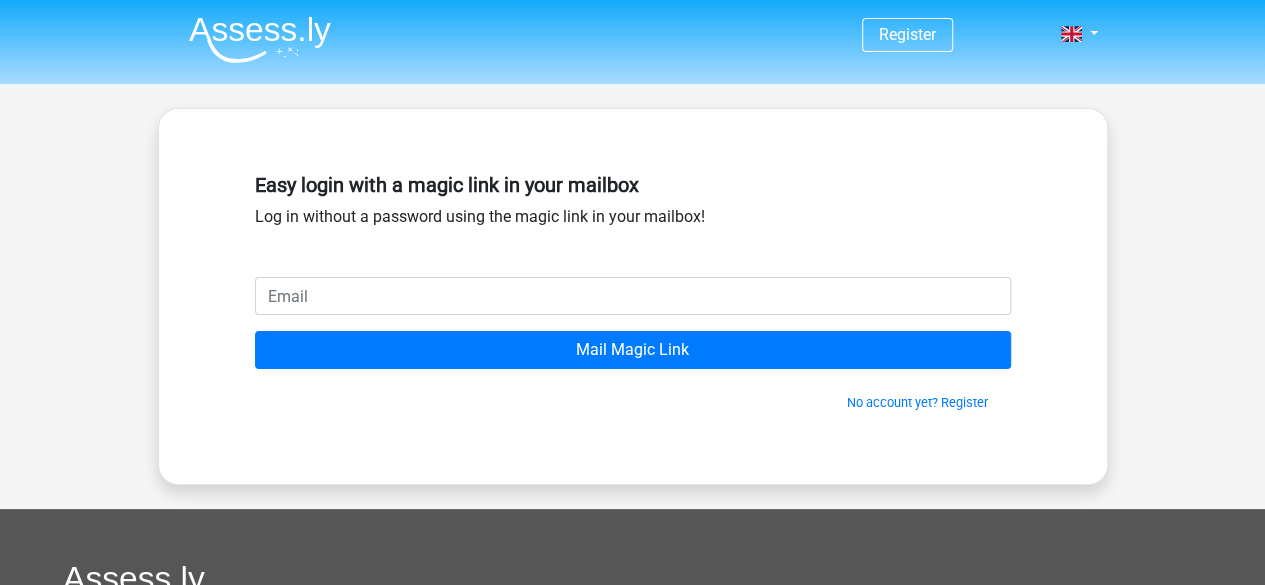 click on "Easy login with a magic link in your mailbox
Log in without a password using the magic link in your mailbox!" at bounding box center [633, 221] 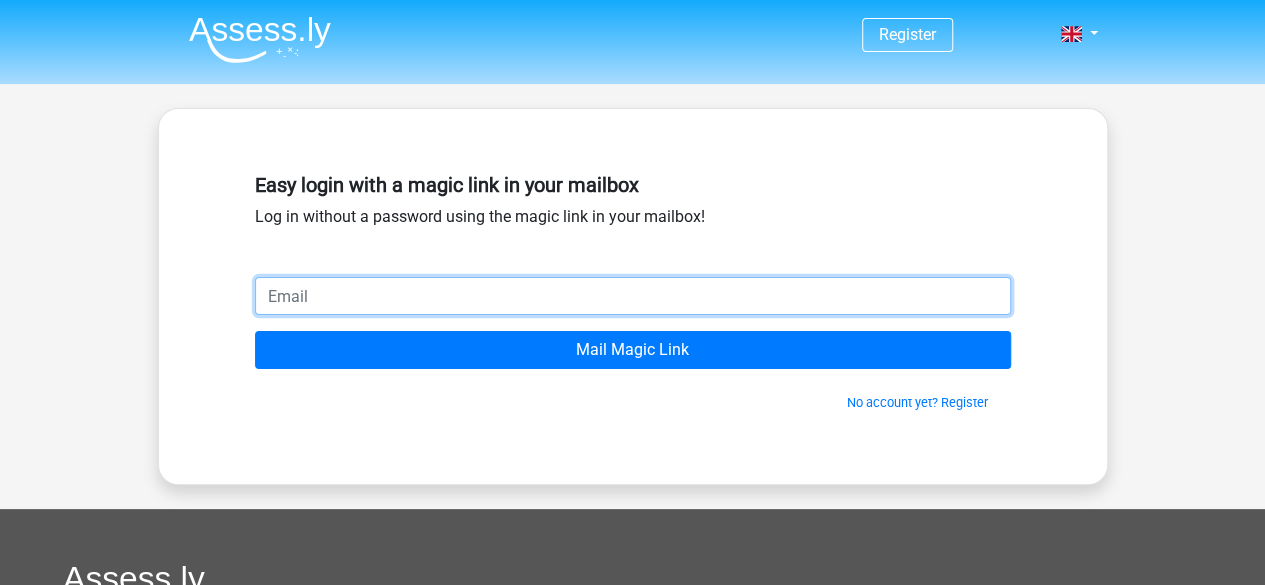 click at bounding box center [633, 296] 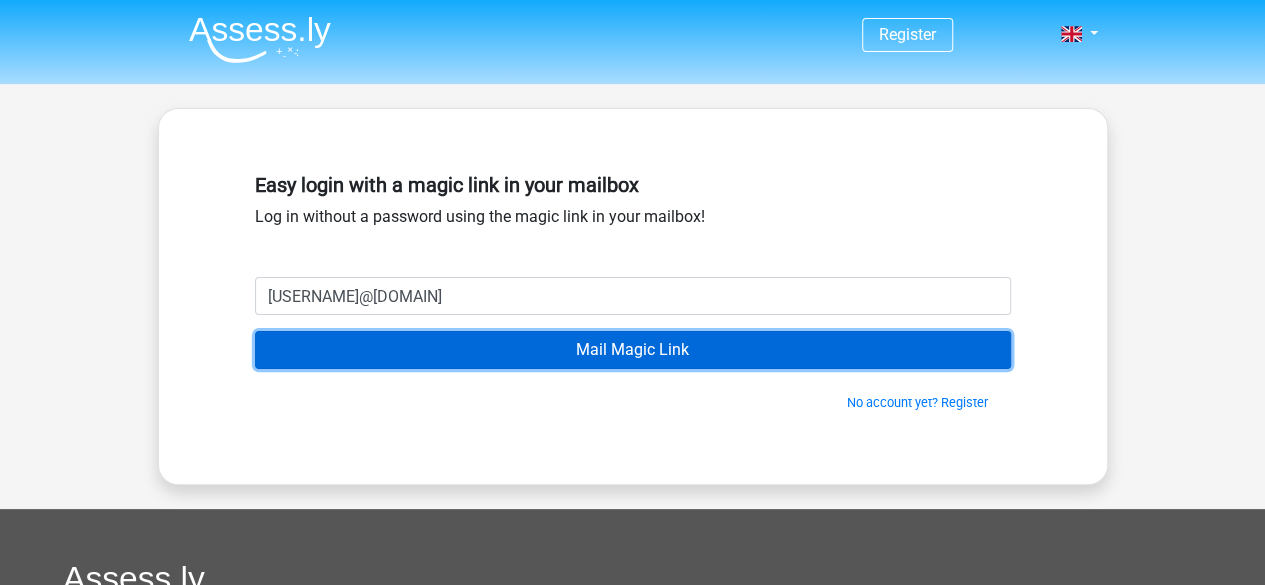 click on "Mail Magic Link" at bounding box center (633, 350) 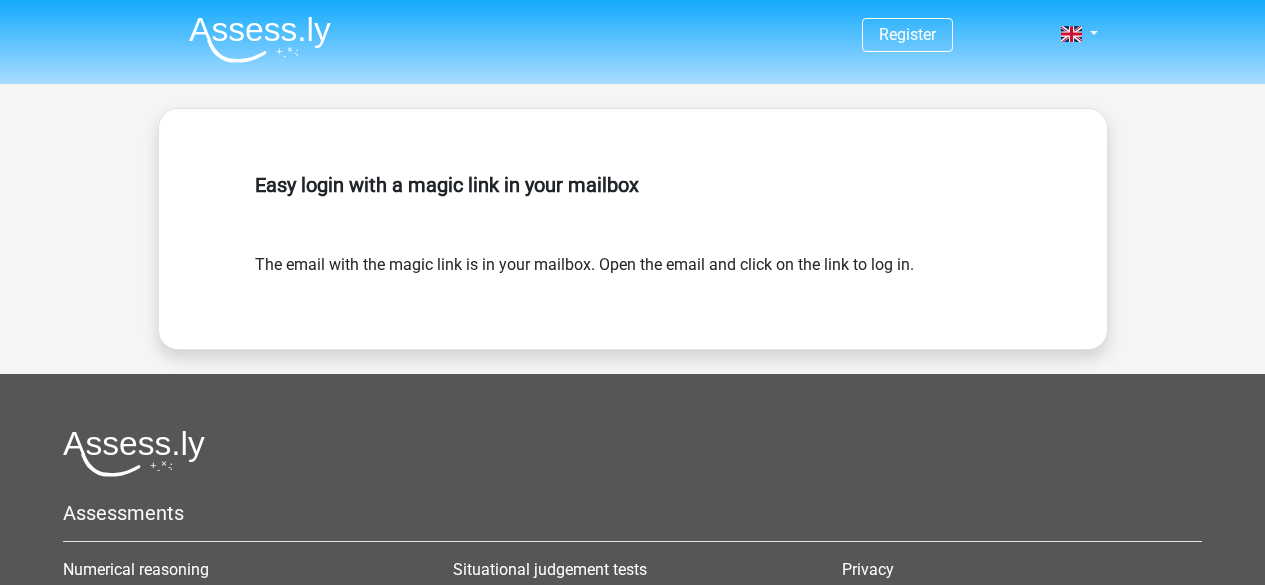 scroll, scrollTop: 0, scrollLeft: 0, axis: both 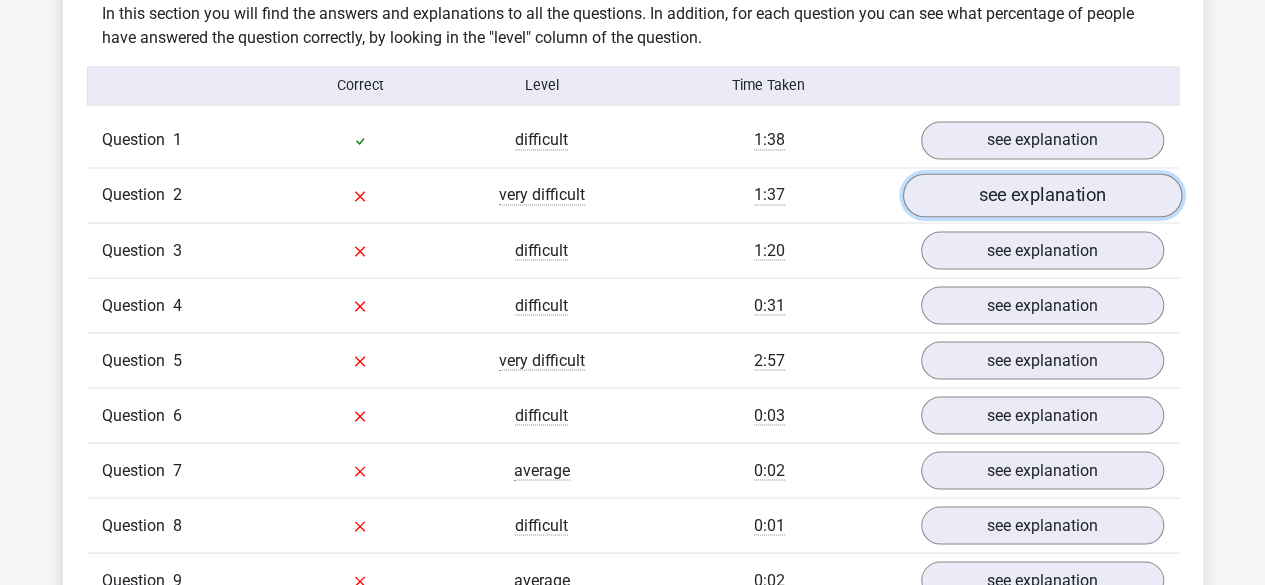 click on "see explanation" at bounding box center [1041, 196] 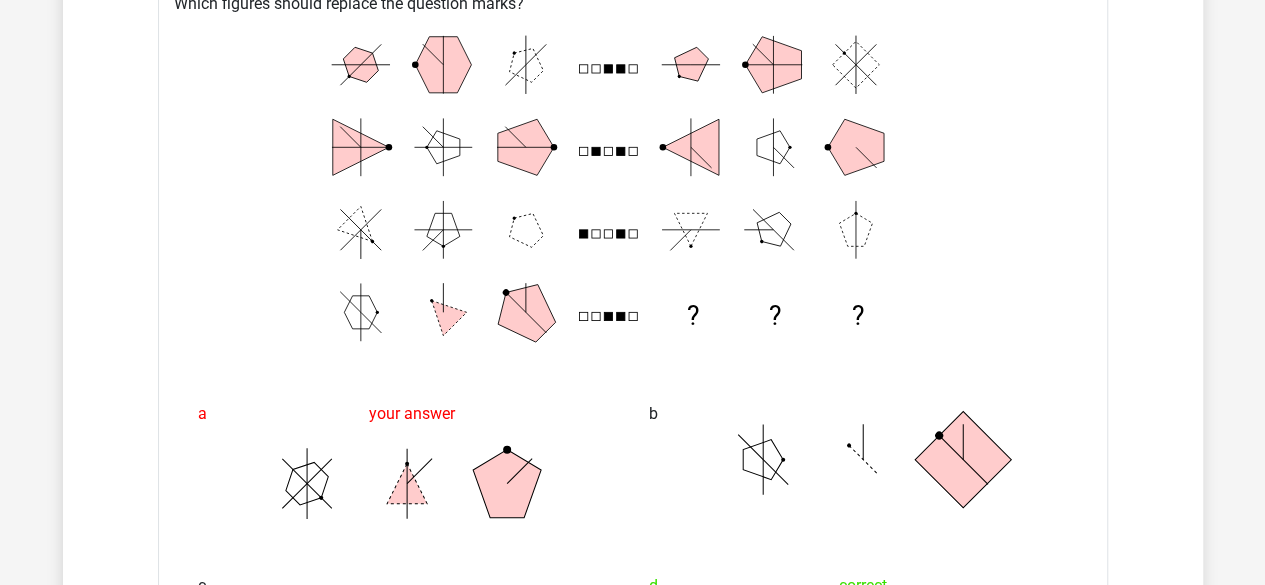 scroll, scrollTop: 1936, scrollLeft: 0, axis: vertical 